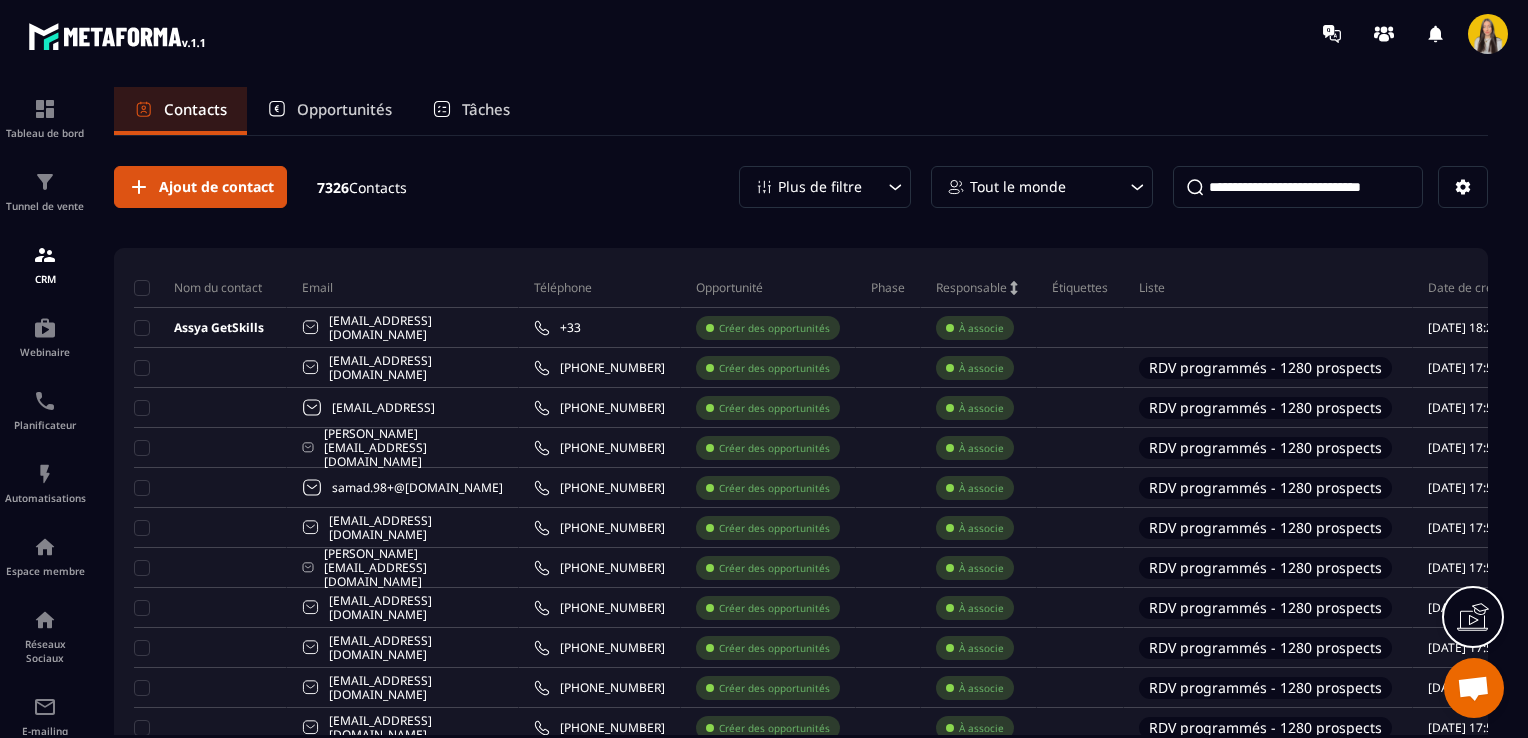 scroll, scrollTop: 0, scrollLeft: 0, axis: both 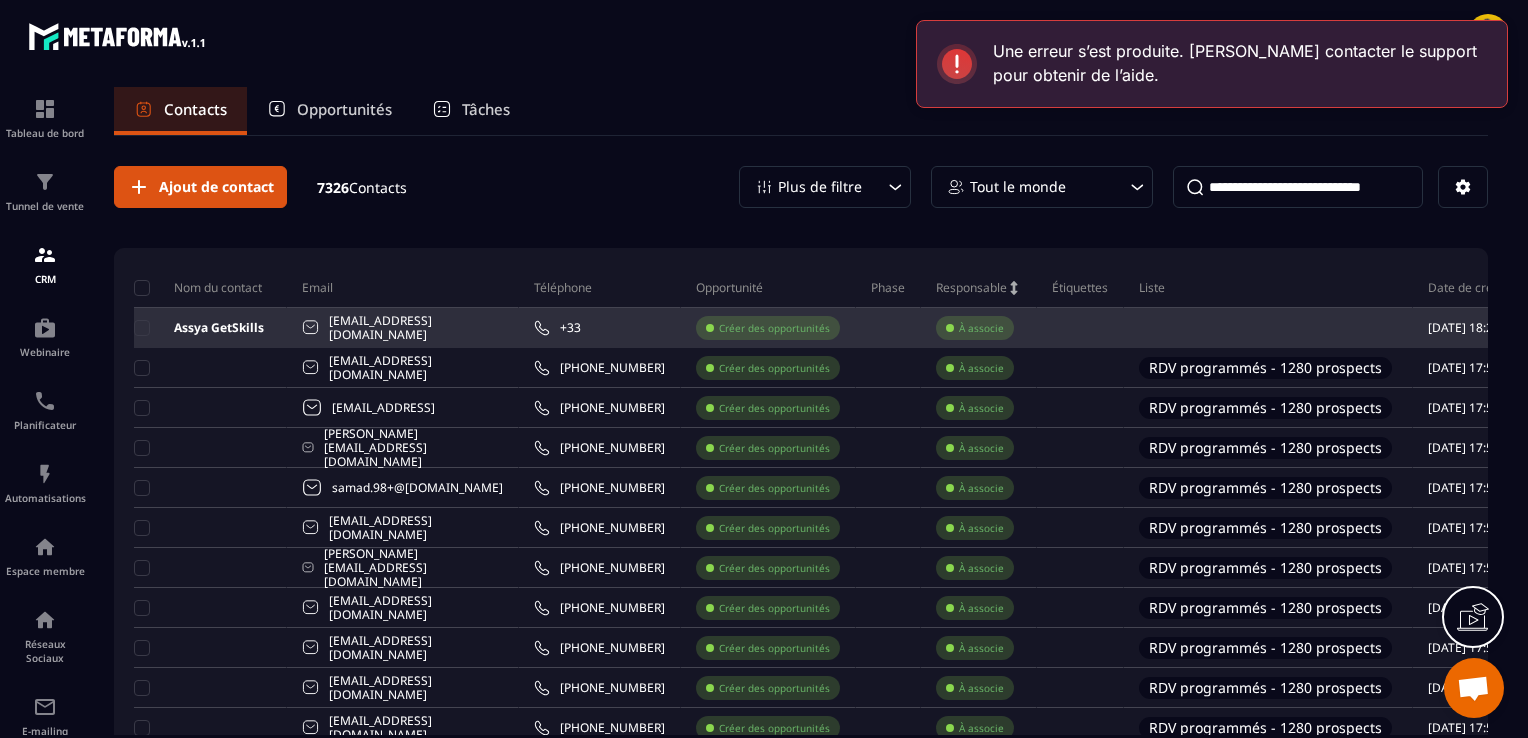 click at bounding box center (1268, 328) 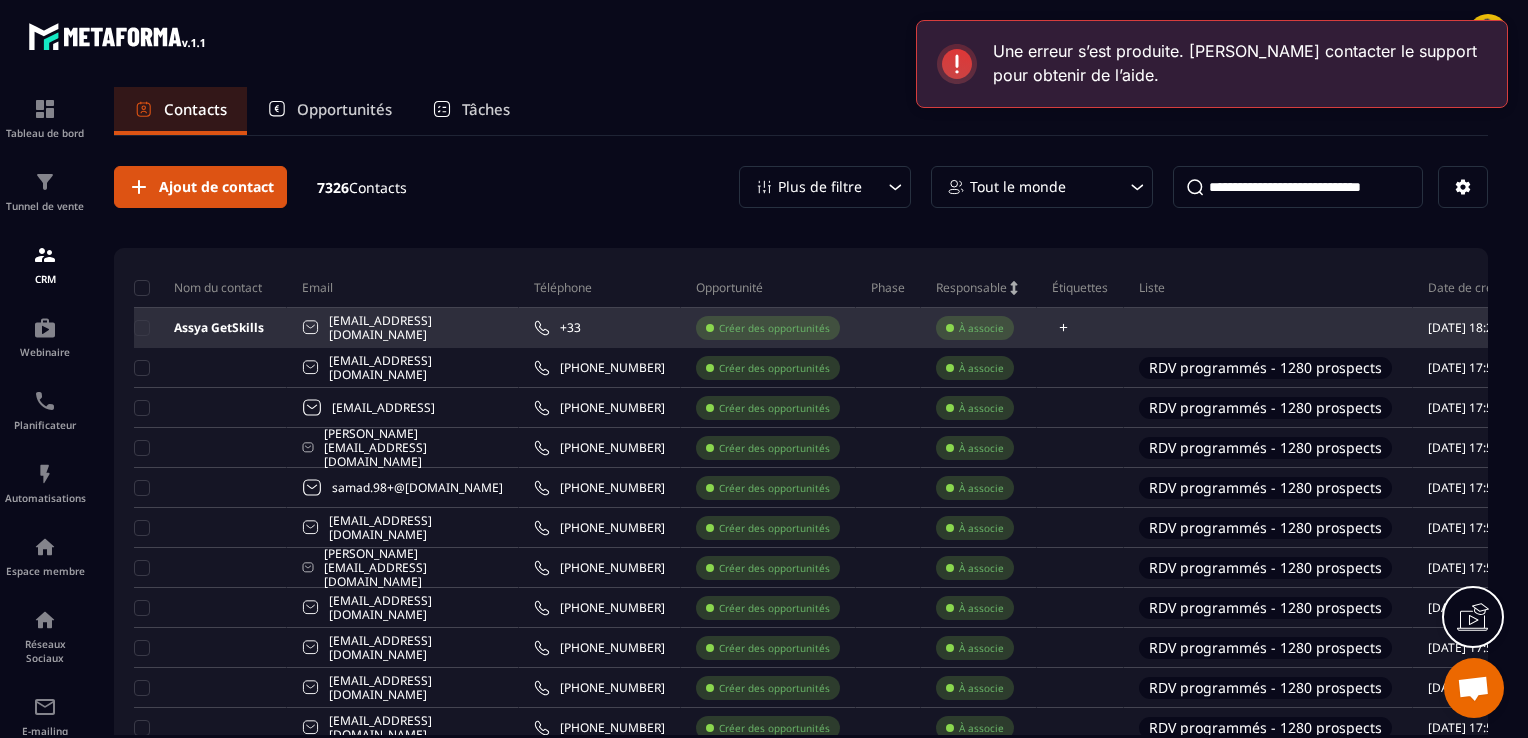 click 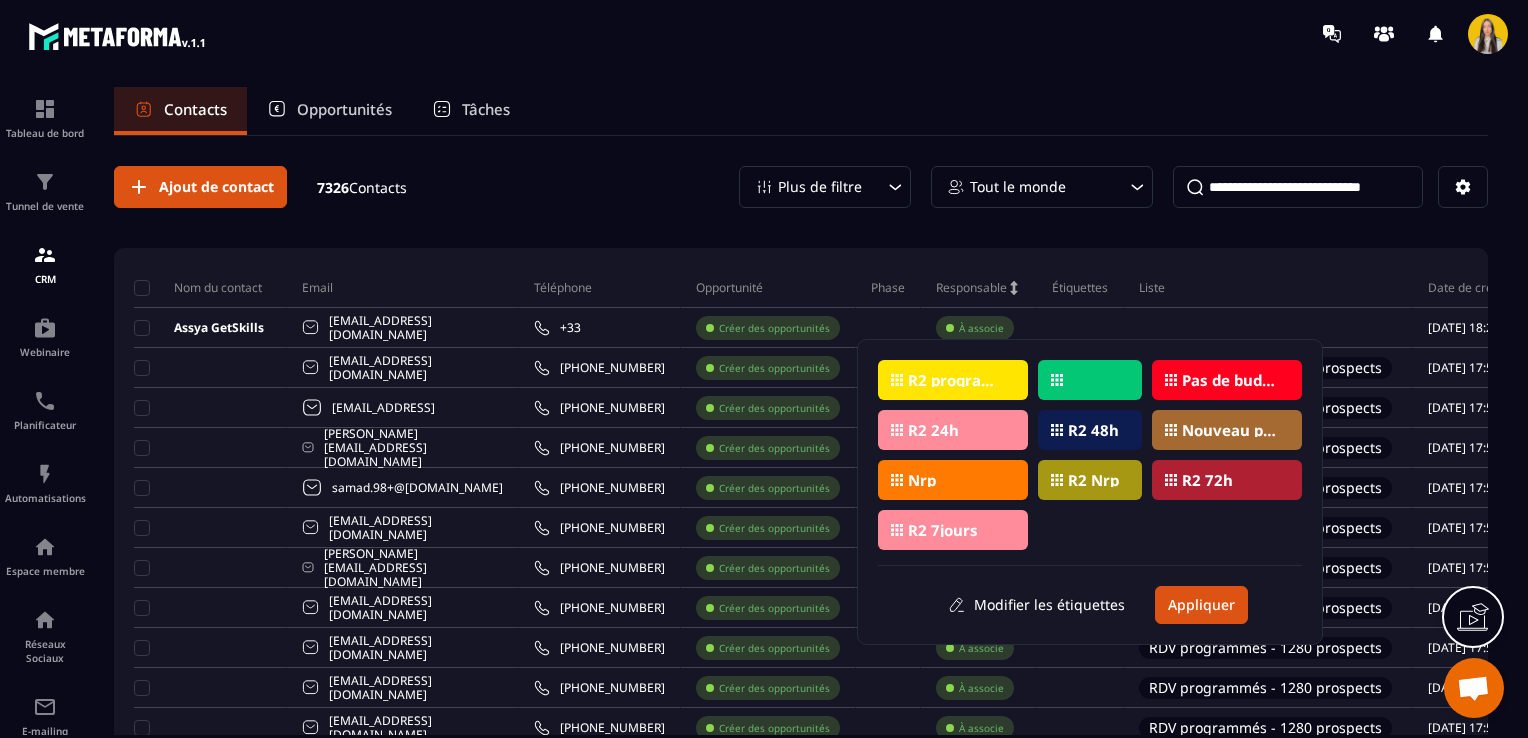 click on "Nom du contact Email Téléphone Opportunité Phase Responsable Étiquettes Liste Date de création Assya GetSkills [EMAIL_ADDRESS][DOMAIN_NAME] +33 Créer des opportunités À associe [DATE] 18:20 [EMAIL_ADDRESS][DOMAIN_NAME] [PHONE_NUMBER] Créer des opportunités À associe RDV programmés - 1280 prospects [DATE] 17:56 [EMAIL_ADDRESS] [PHONE_NUMBER] Créer des opportunités À associe RDV programmés - 1280 prospects [DATE] 17:56 [PERSON_NAME][EMAIL_ADDRESS][DOMAIN_NAME] [PHONE_NUMBER] Créer des opportunités À associe RDV programmés - 1280 prospects [DATE] 17:56 samad.98+@[DOMAIN_NAME] [PHONE_NUMBER] Créer des opportunités À associe RDV programmés - 1280 prospects [DATE] 17:56 [EMAIL_ADDRESS][DOMAIN_NAME] [PHONE_NUMBER] Créer des opportunités À associe RDV programmés - 1280 prospects [DATE] 17:56 [PERSON_NAME][EMAIL_ADDRESS][DOMAIN_NAME] [PHONE_NUMBER] Créer des opportunités À associe RDV programmés - 1280 prospects [DATE] 17:55 [EMAIL_ADDRESS][DOMAIN_NAME] [PHONE_NUMBER] À associe" 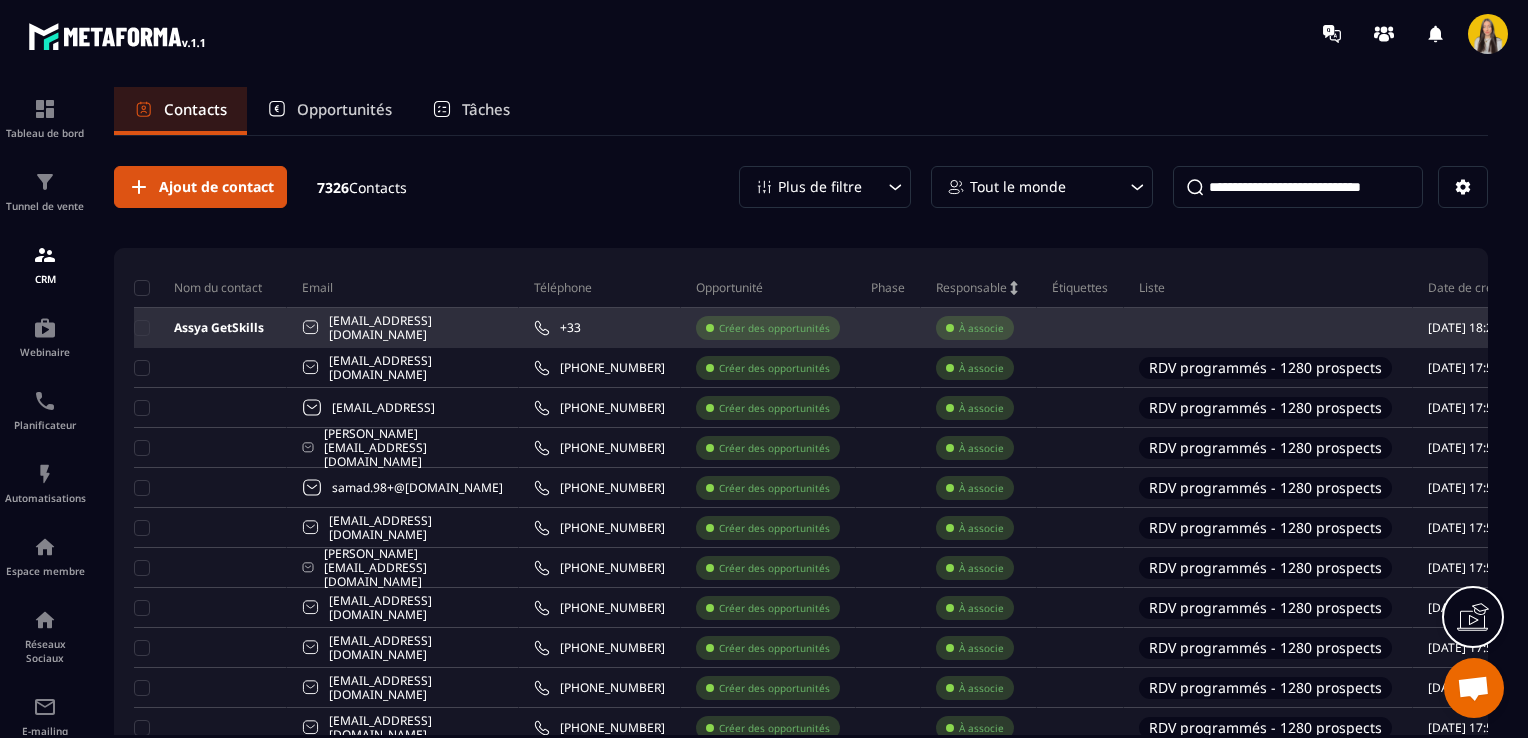 click on "À associe" at bounding box center [981, 328] 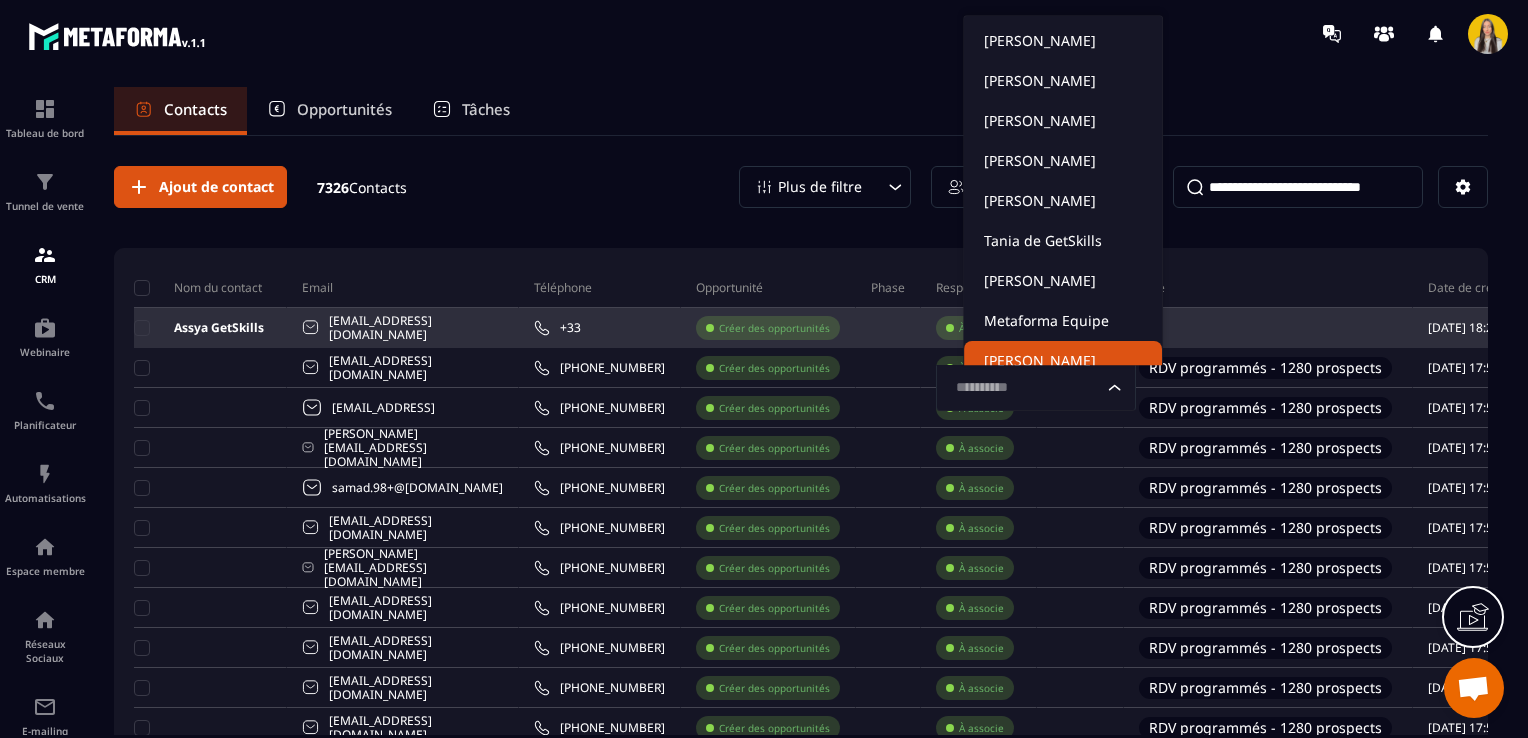 scroll, scrollTop: 15, scrollLeft: 0, axis: vertical 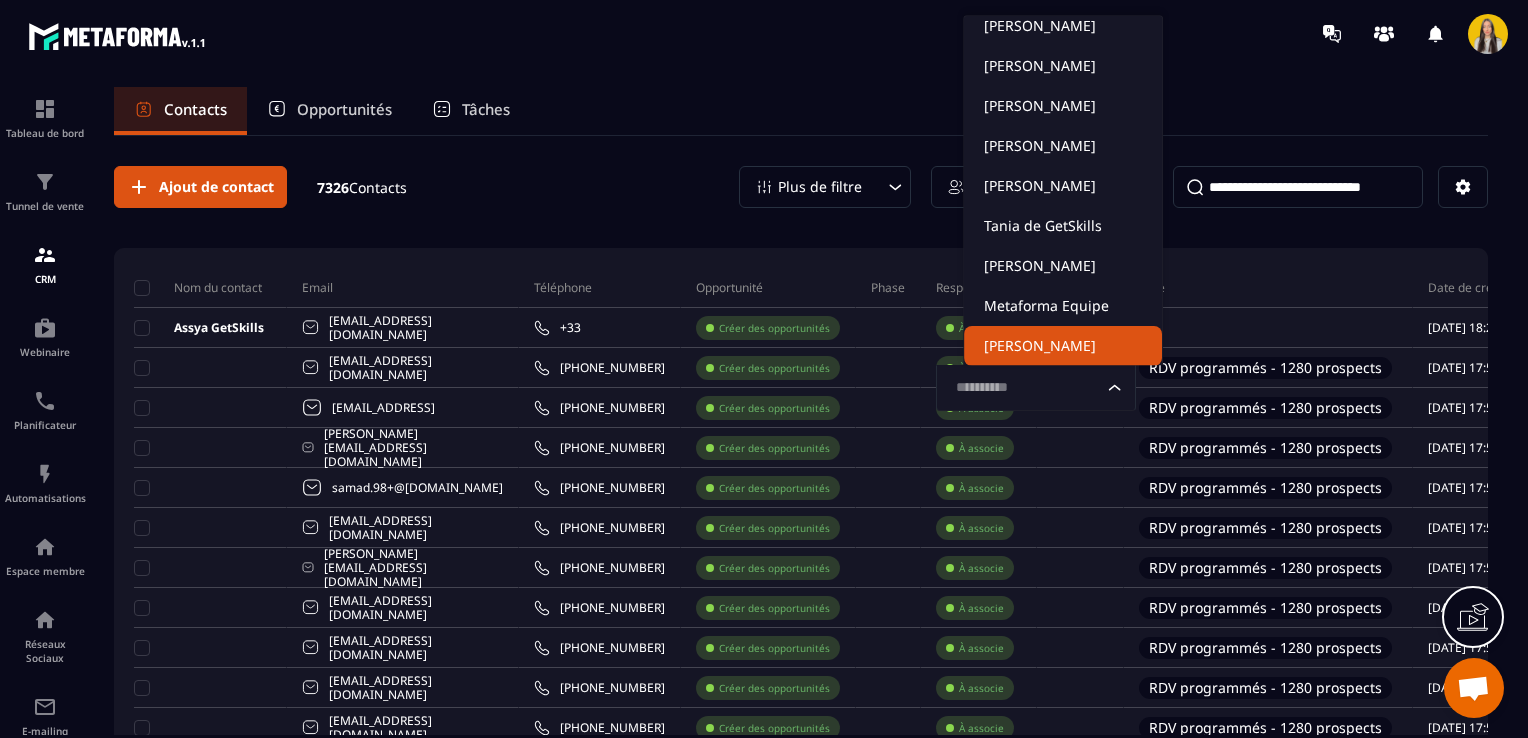 click on "Liste" at bounding box center (1268, 288) 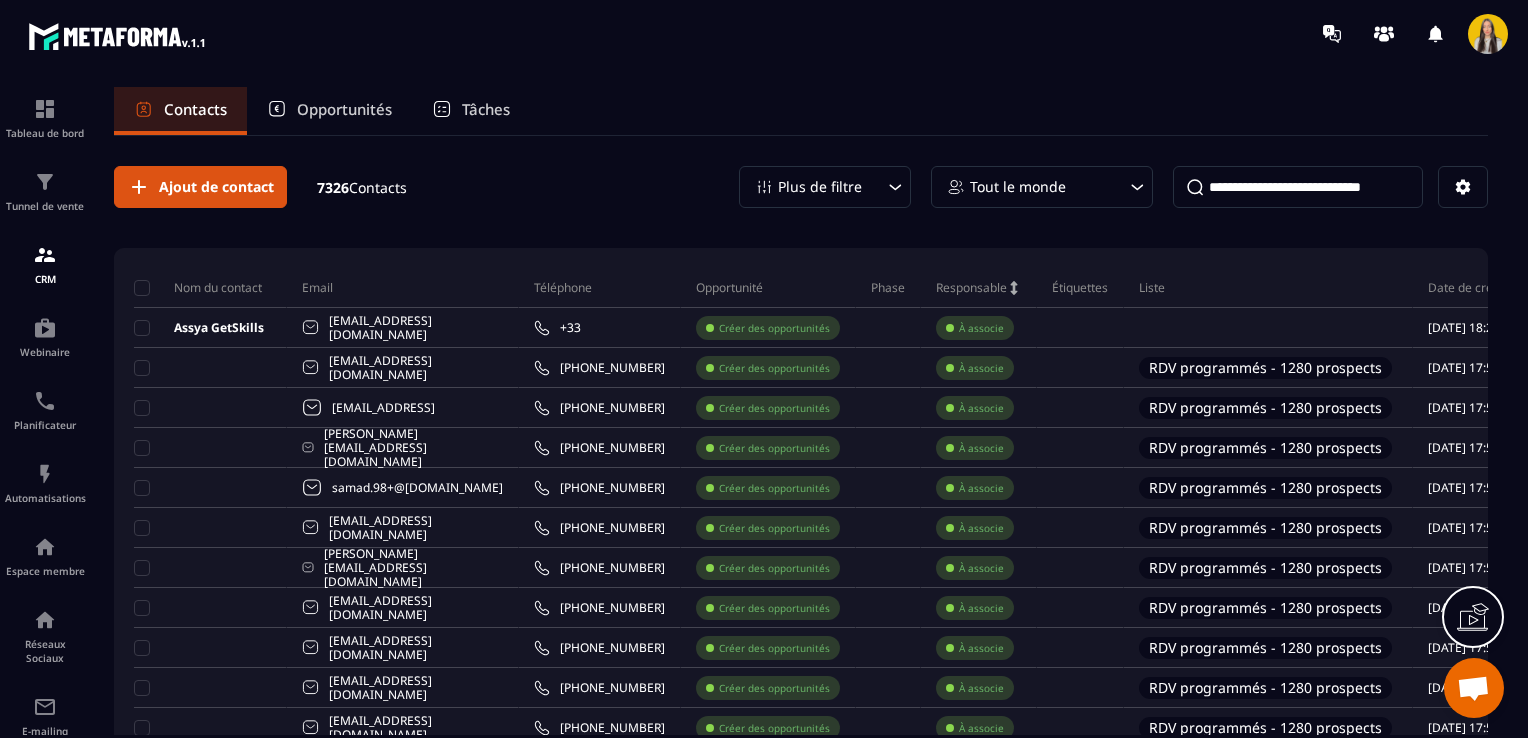 drag, startPoint x: 1232, startPoint y: 319, endPoint x: 488, endPoint y: 280, distance: 745.0215 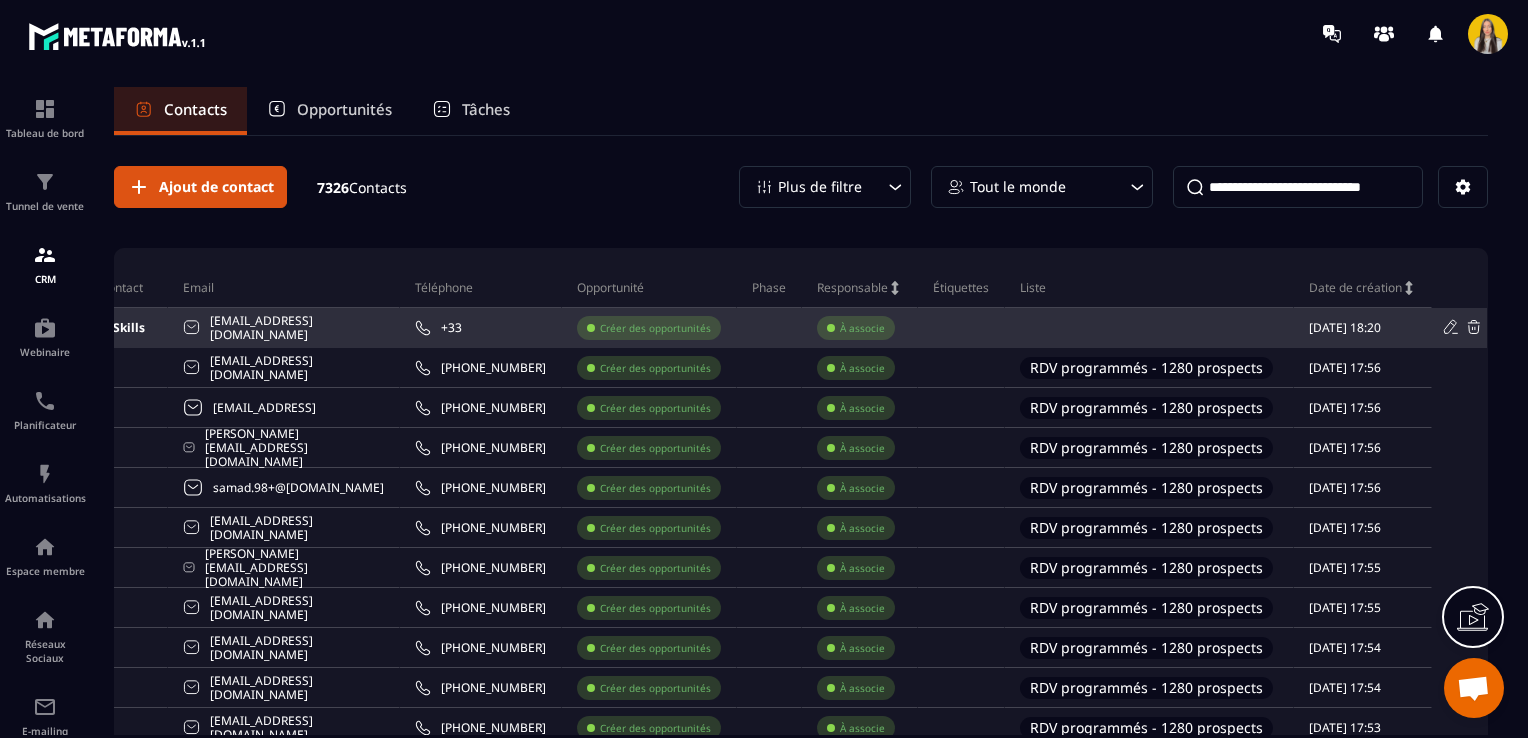 scroll, scrollTop: 0, scrollLeft: 141, axis: horizontal 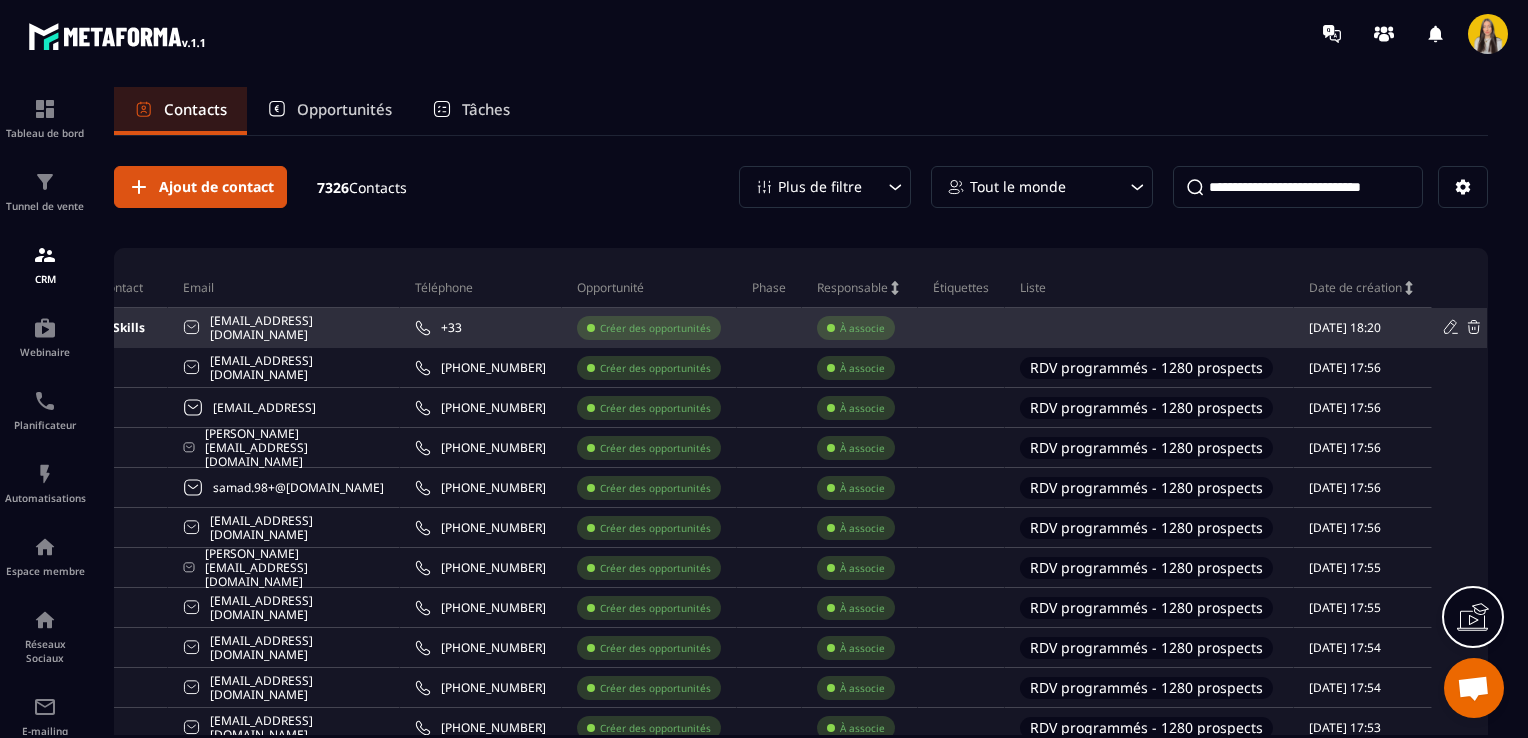 click 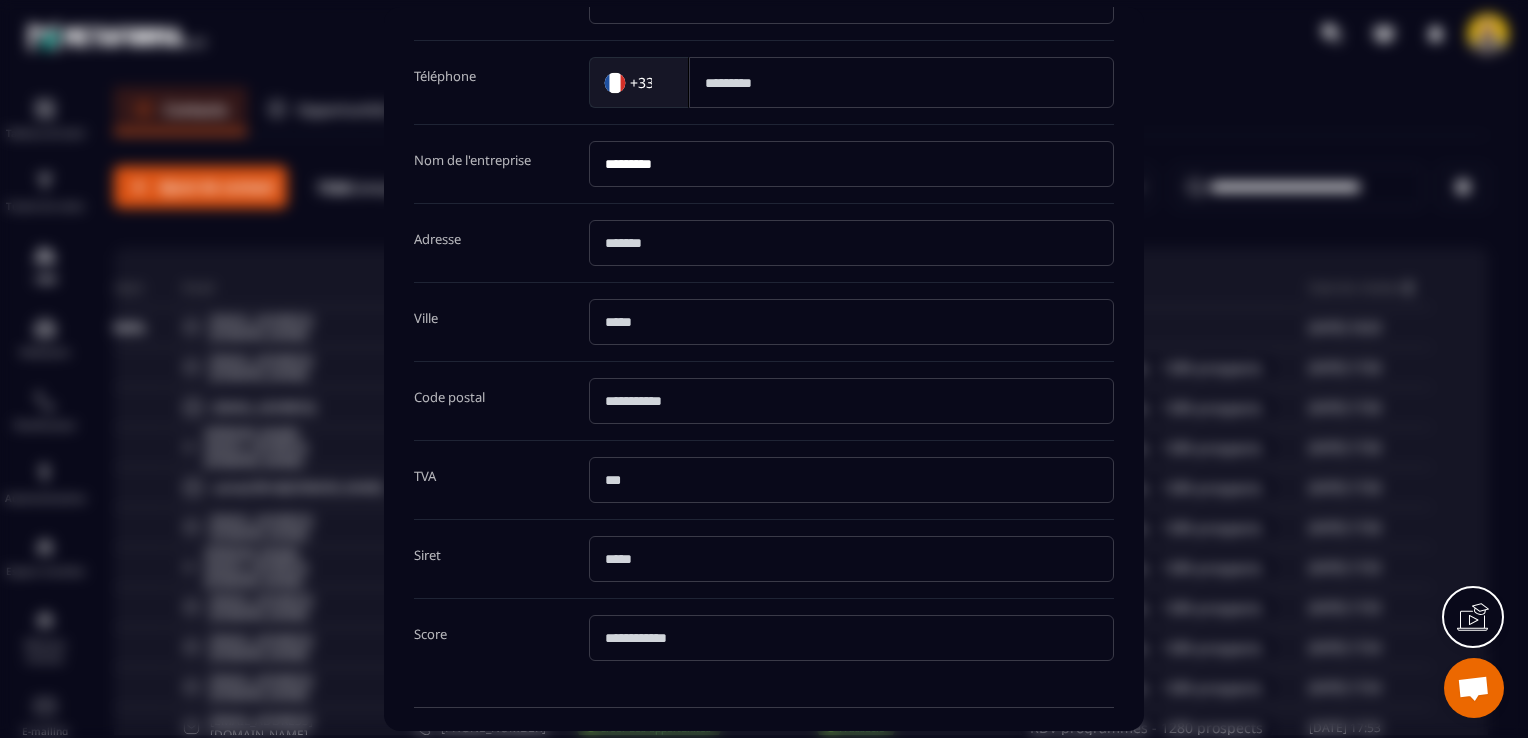 scroll, scrollTop: 368, scrollLeft: 0, axis: vertical 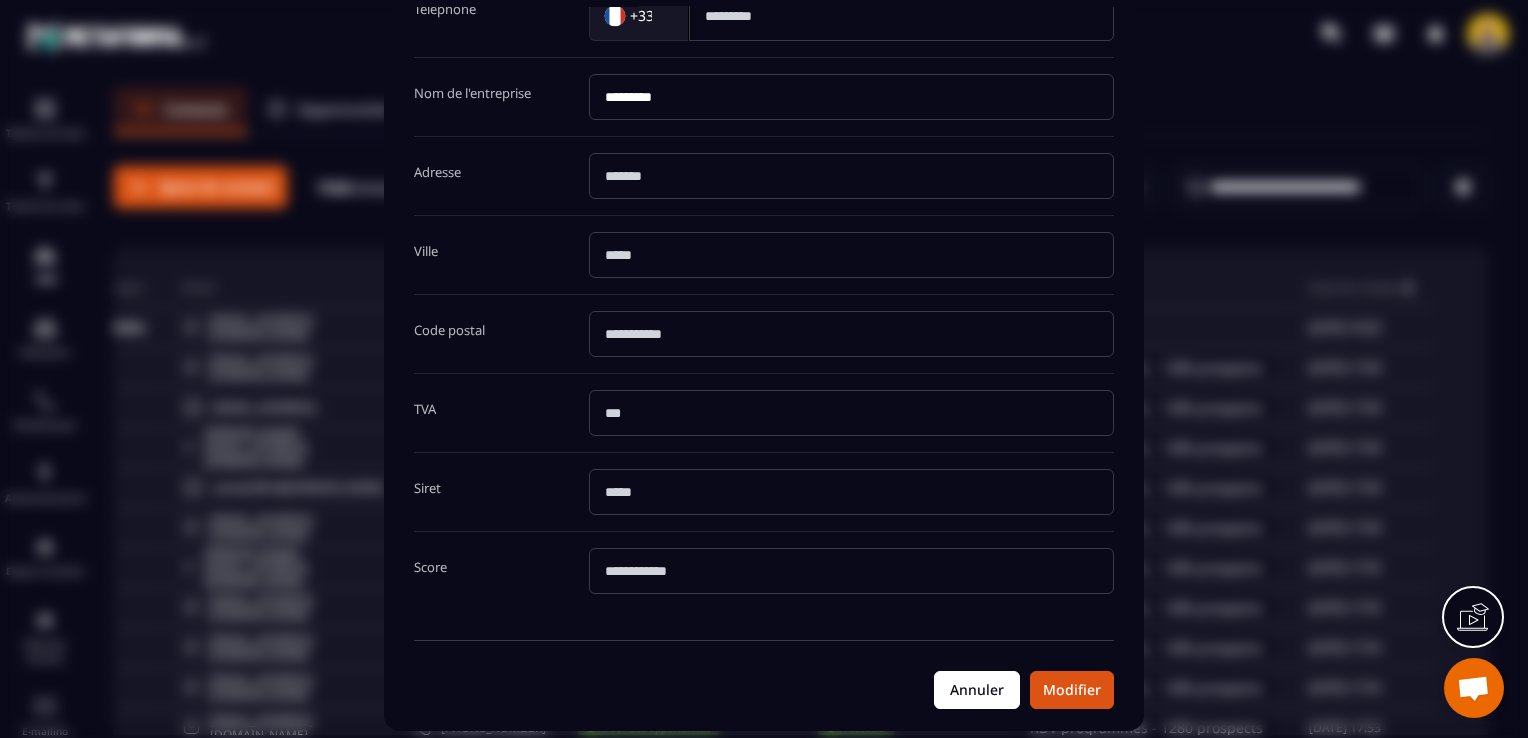 click on "Annuler" at bounding box center (977, 690) 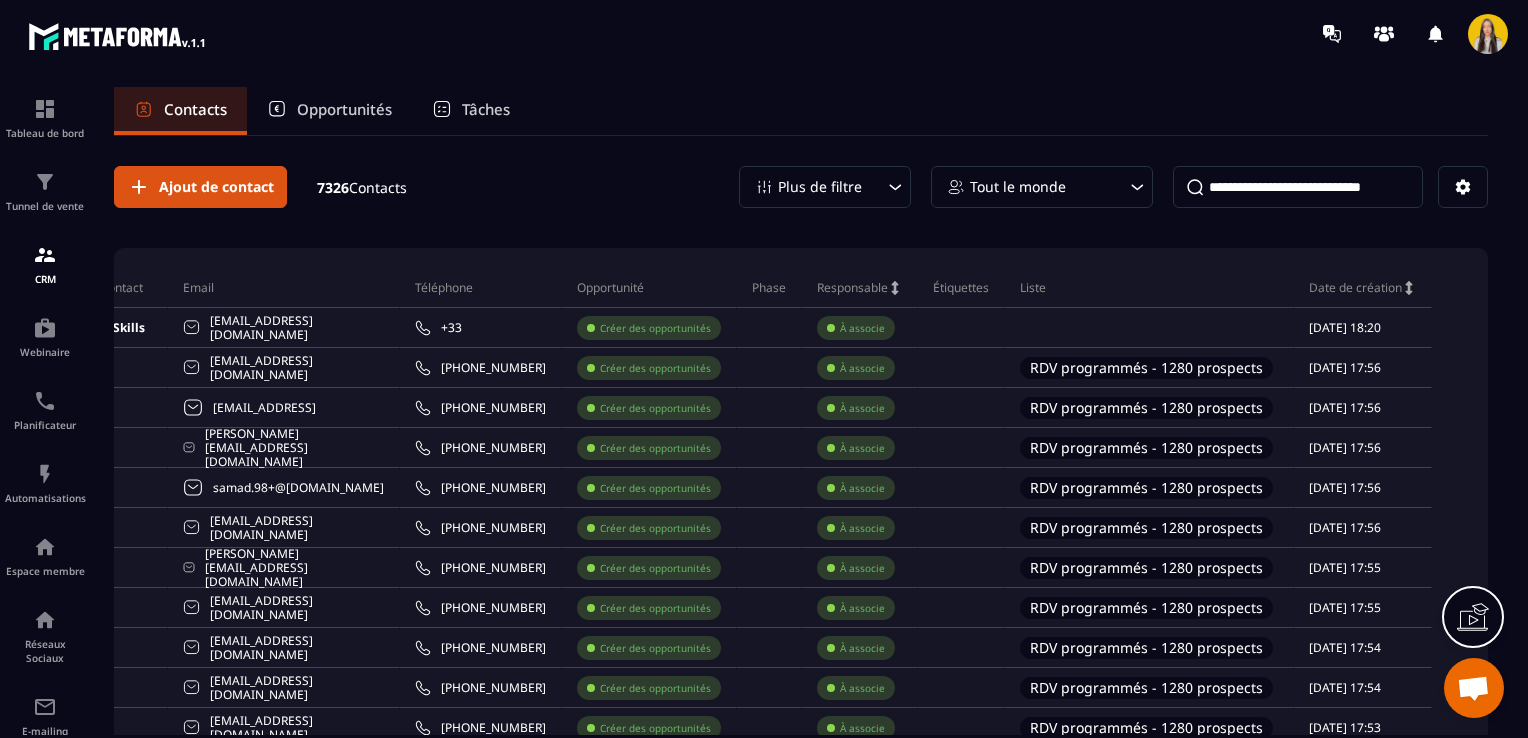 scroll, scrollTop: 0, scrollLeft: 0, axis: both 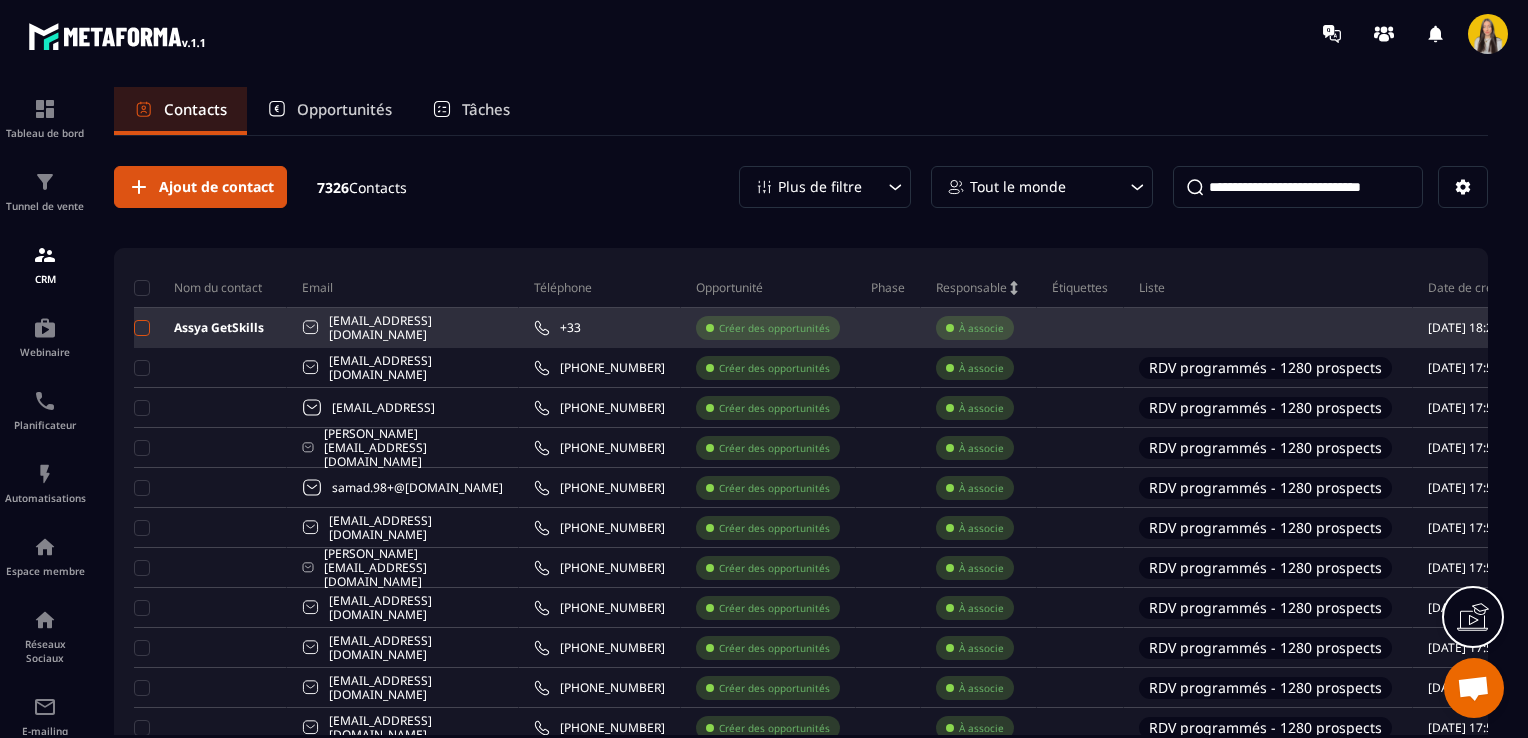 drag, startPoint x: 261, startPoint y: 334, endPoint x: 133, endPoint y: 330, distance: 128.06248 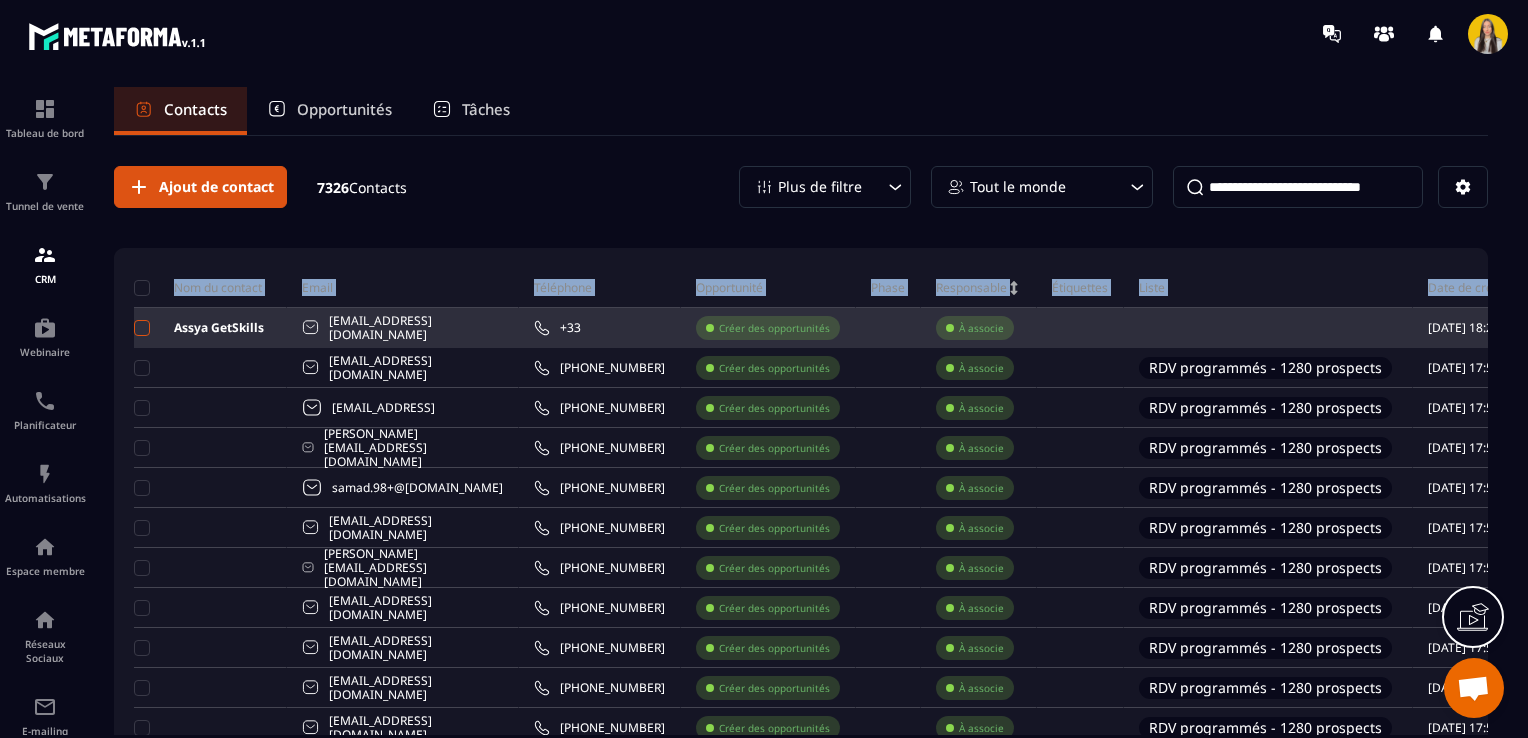 click at bounding box center [142, 328] 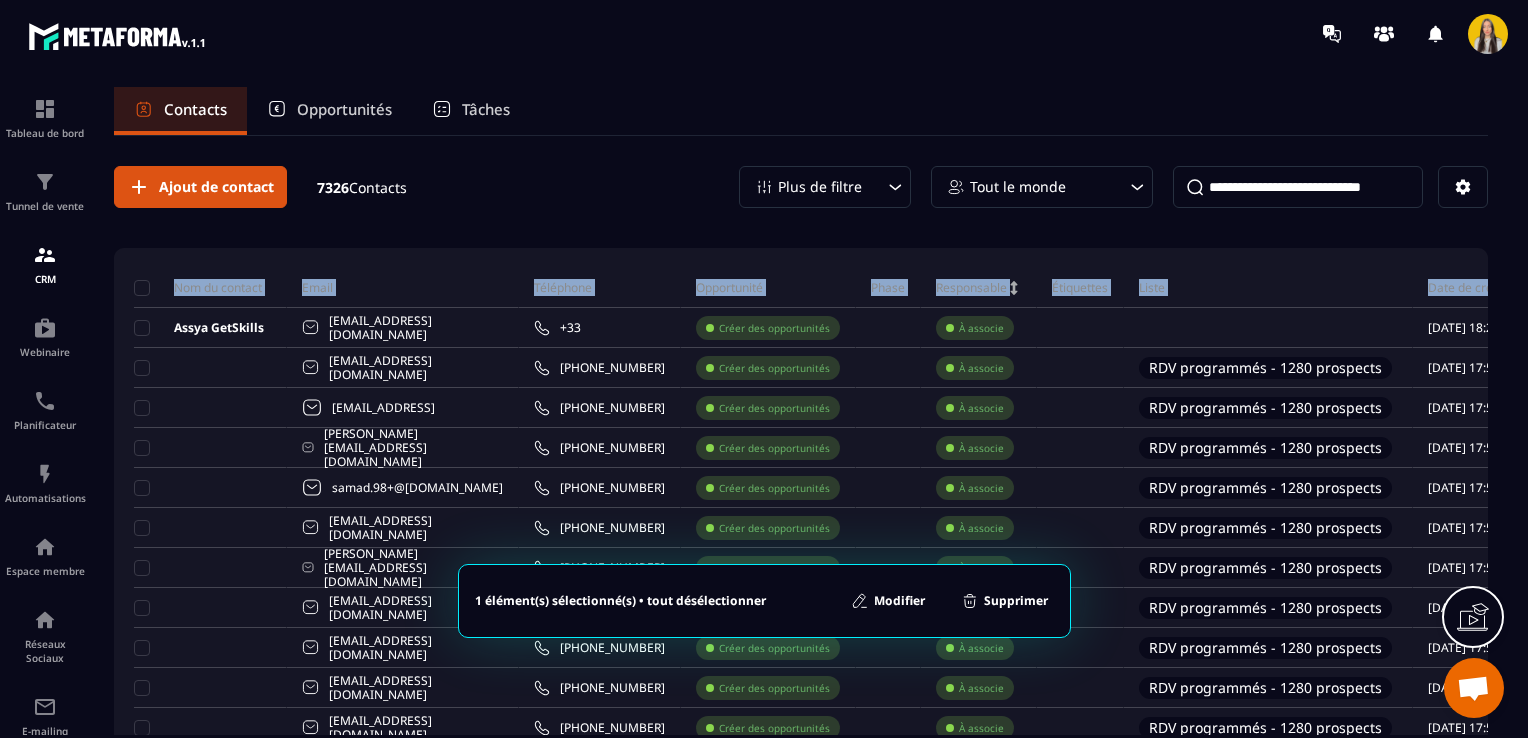 click 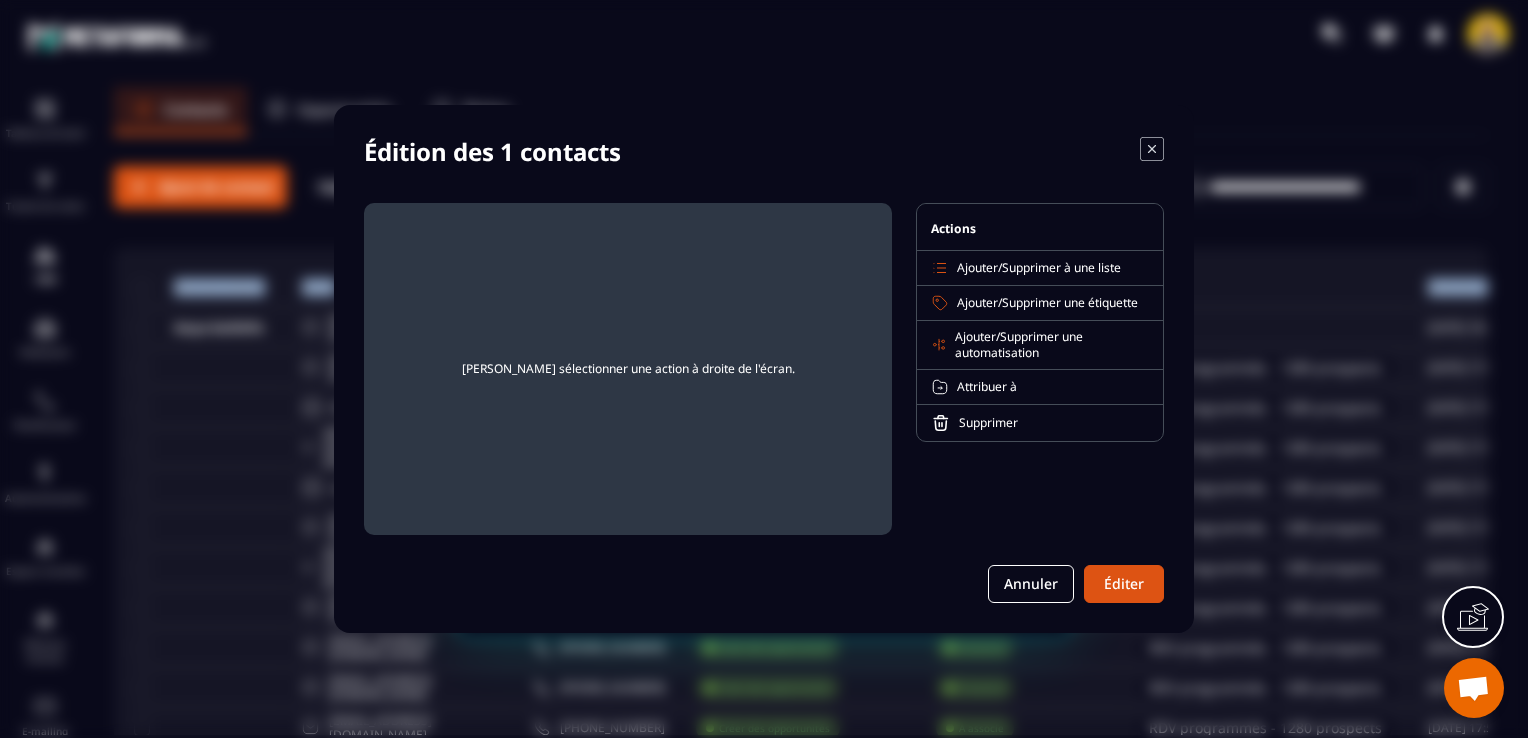 click on "Ajouter  /  Supprimer une étiquette" at bounding box center [1040, 303] 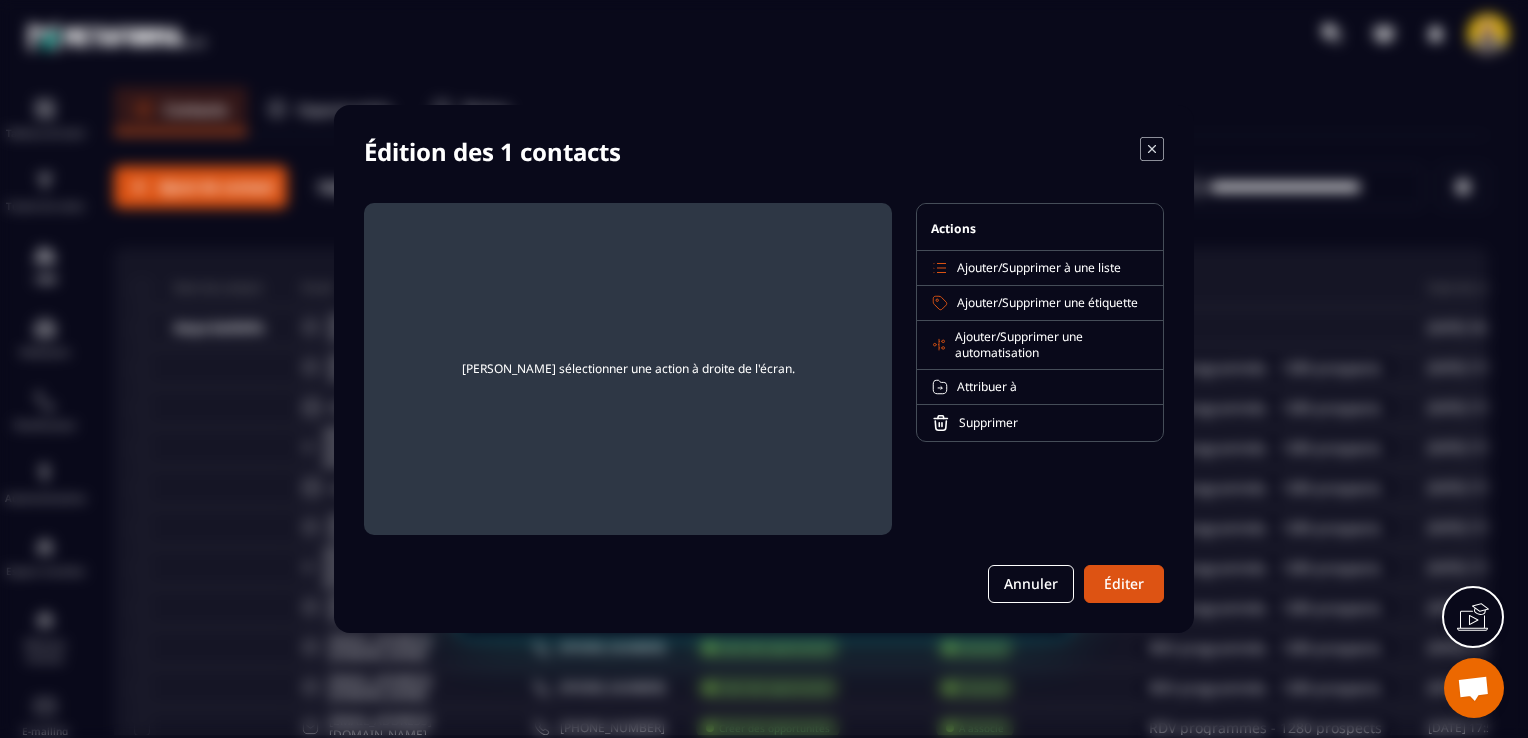 click on "Ajouter" at bounding box center [977, 267] 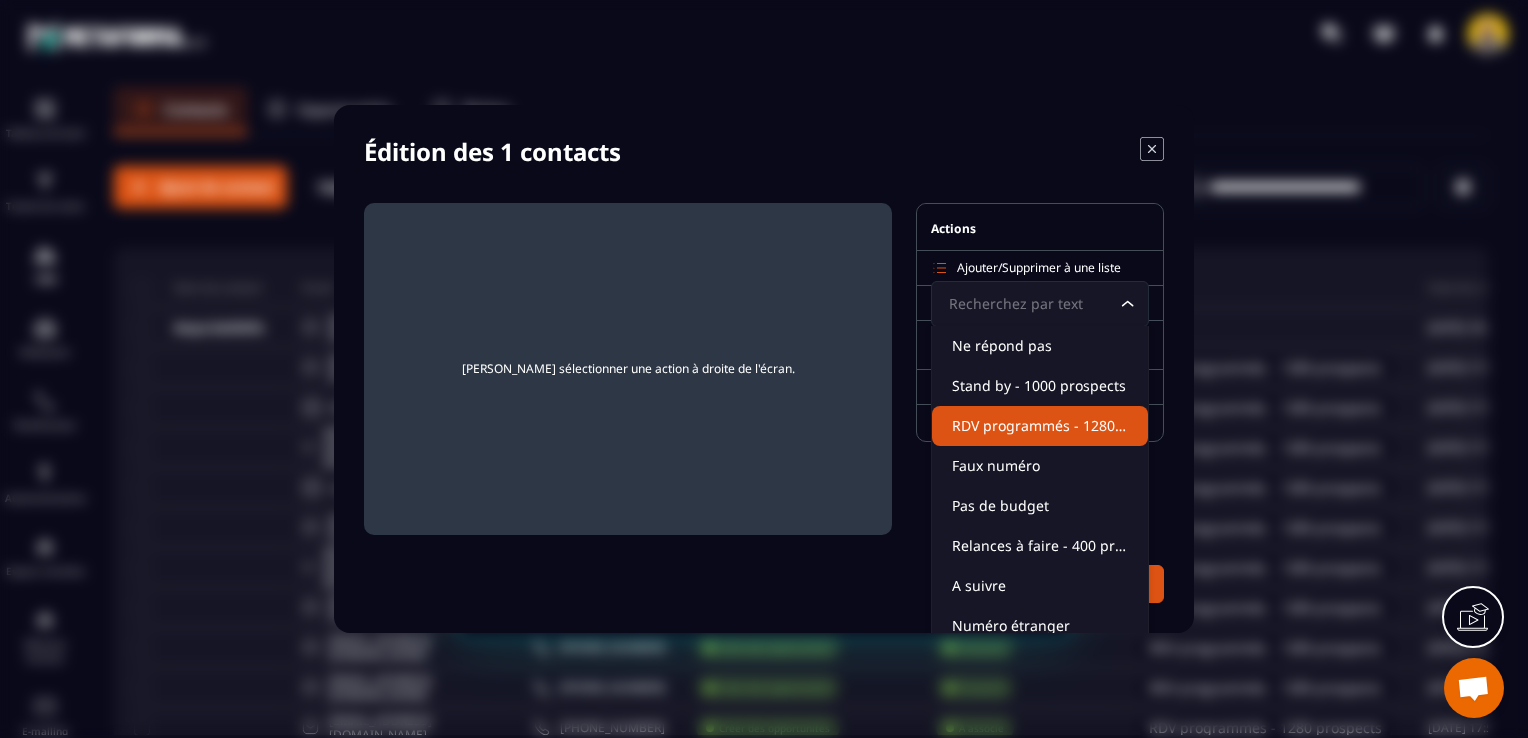 scroll, scrollTop: 90, scrollLeft: 0, axis: vertical 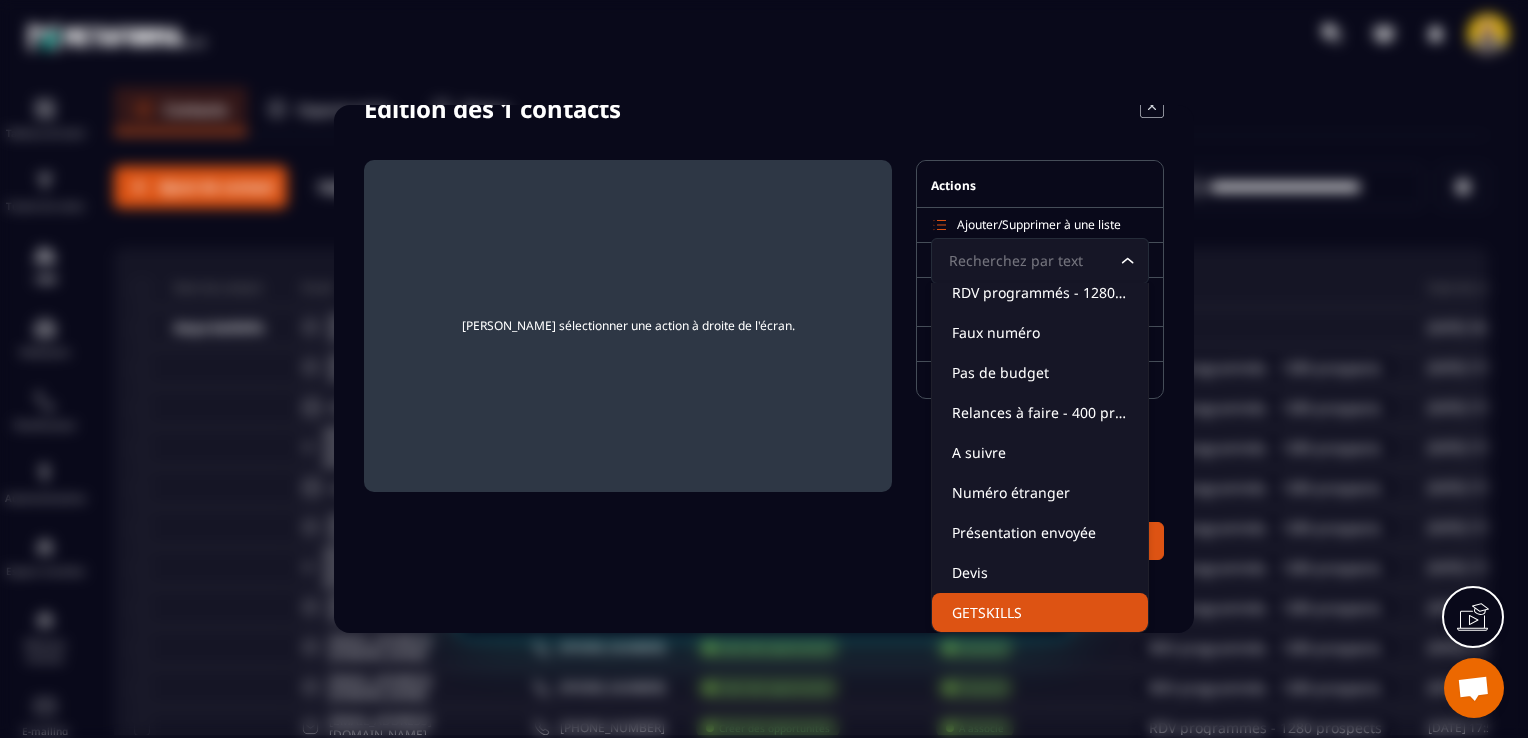 click on "GETSKILLS" 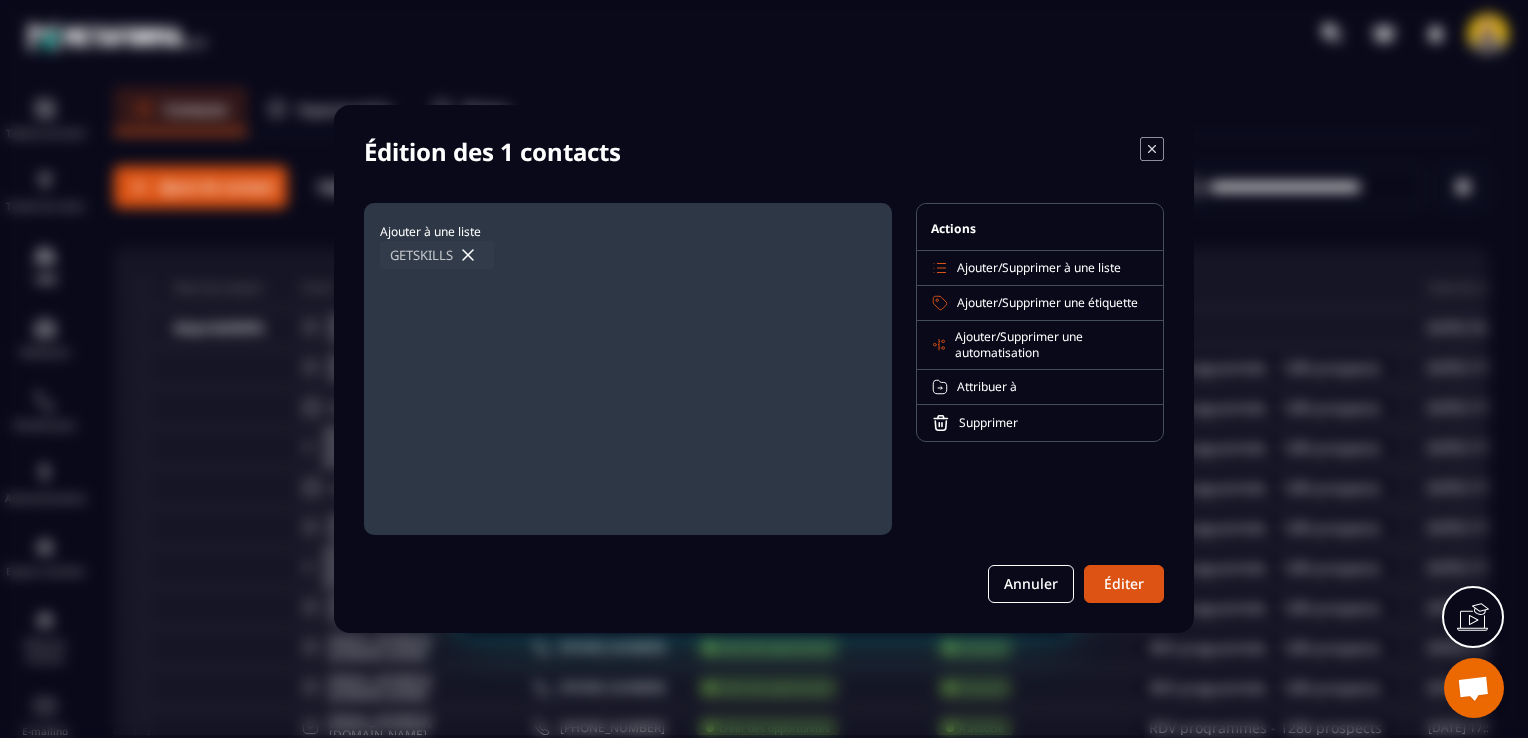 scroll, scrollTop: 0, scrollLeft: 0, axis: both 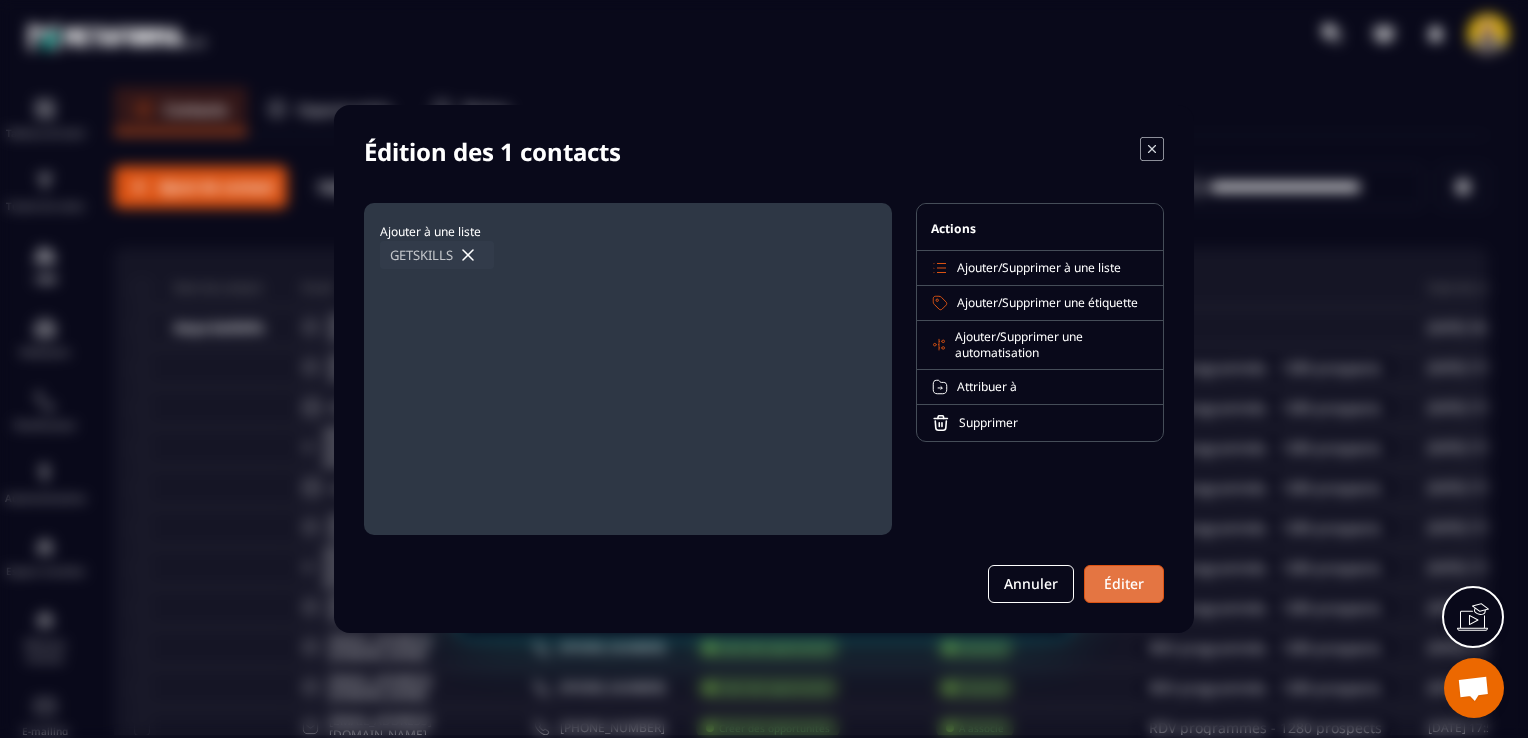 click on "Éditer" at bounding box center [1124, 584] 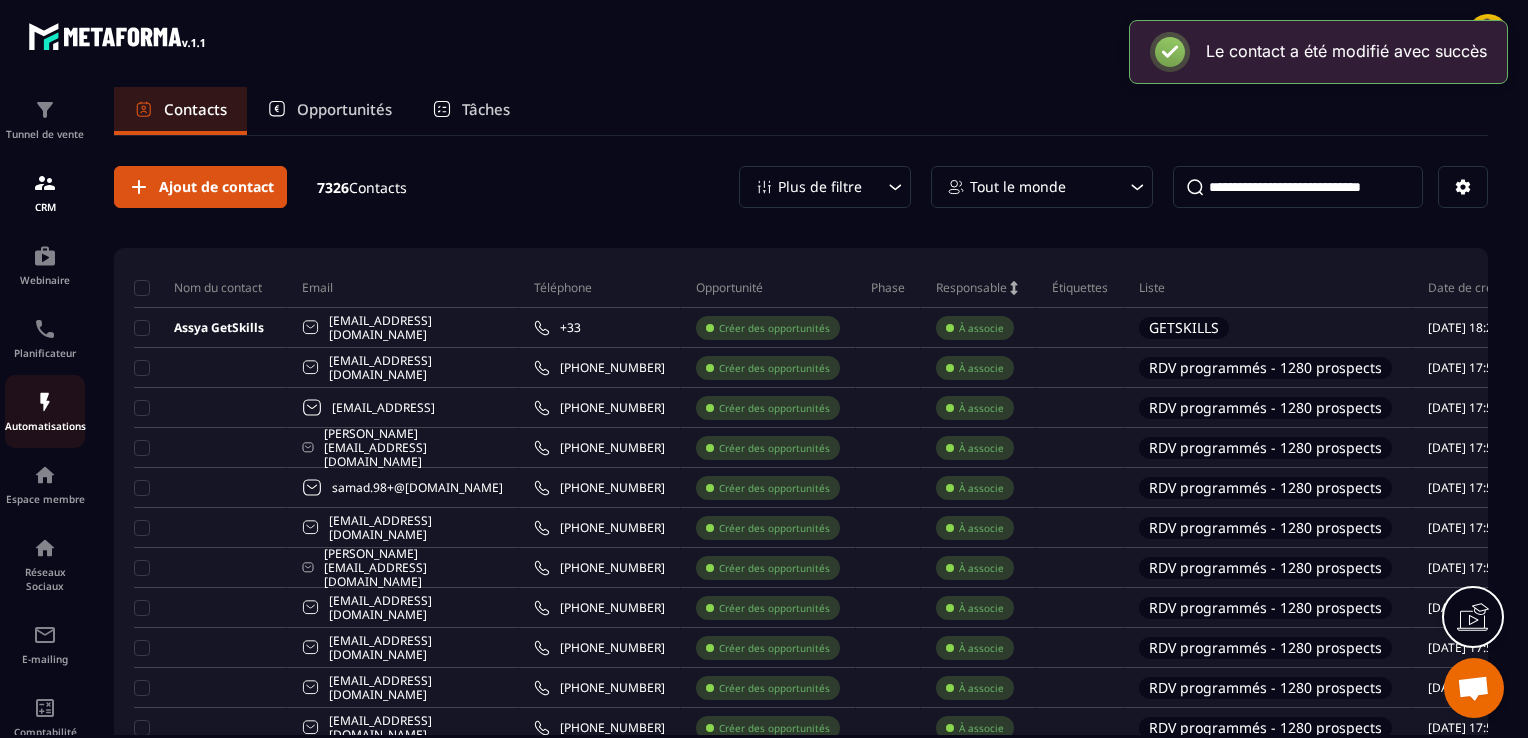 scroll, scrollTop: 116, scrollLeft: 0, axis: vertical 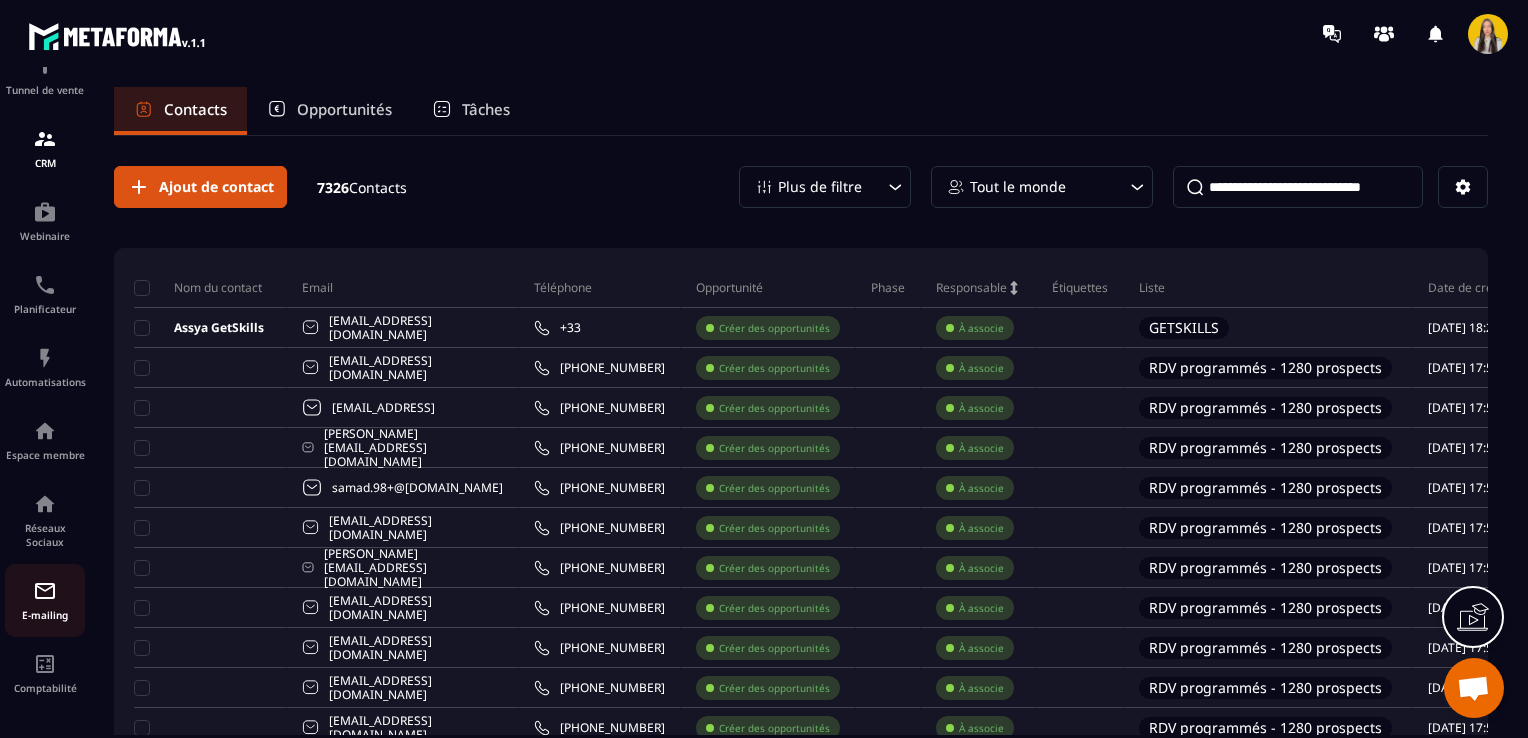 click on "E-mailing" at bounding box center [45, 600] 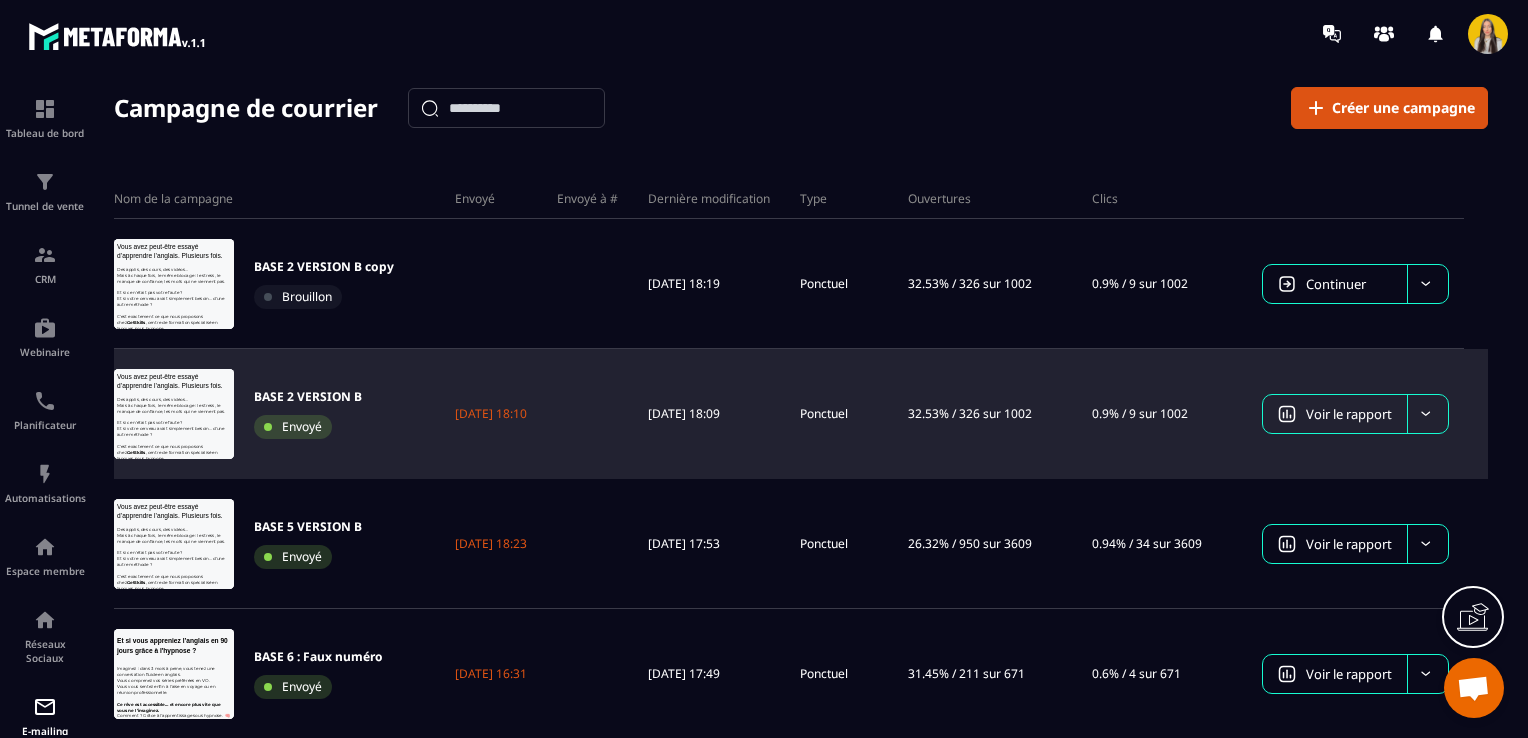 scroll, scrollTop: 0, scrollLeft: 0, axis: both 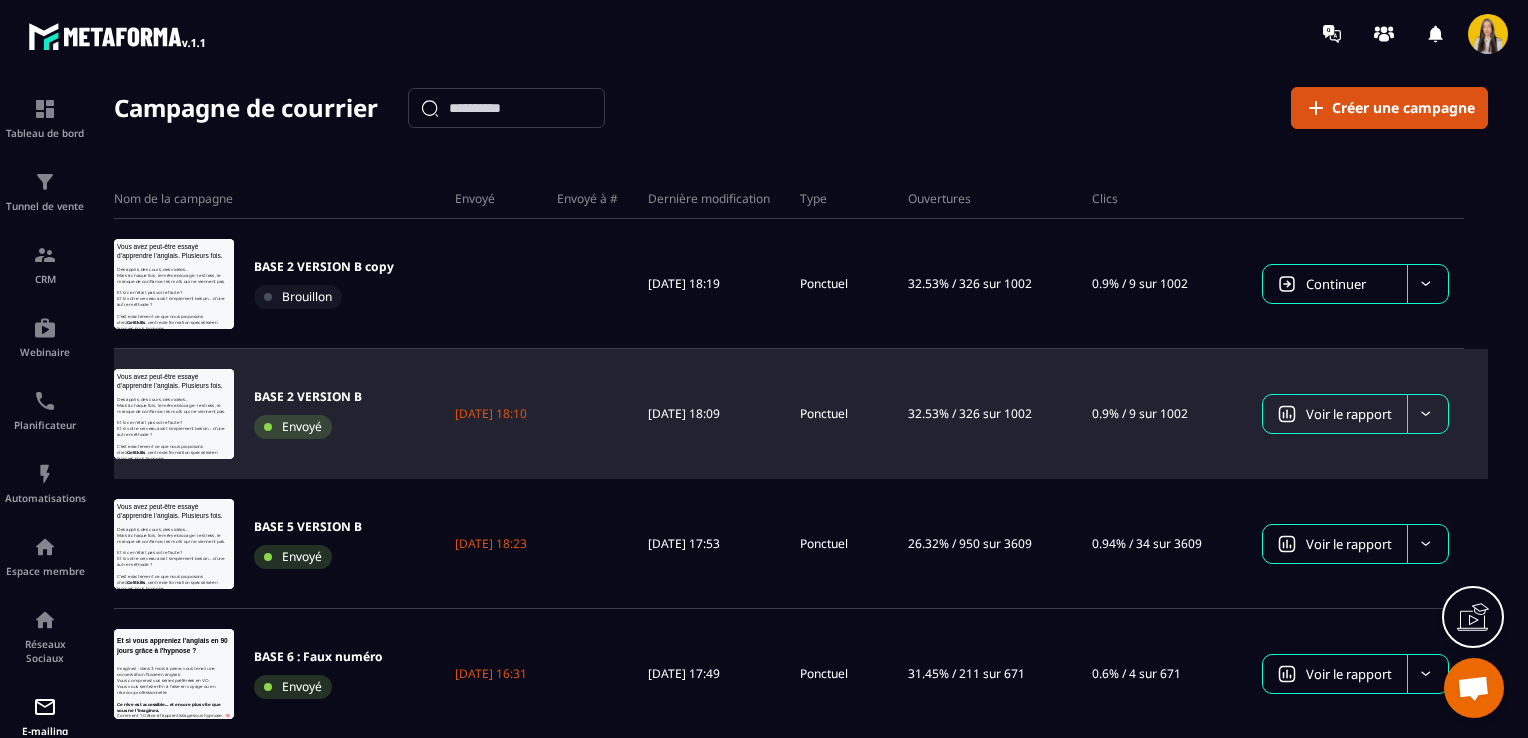 click at bounding box center [1427, 414] 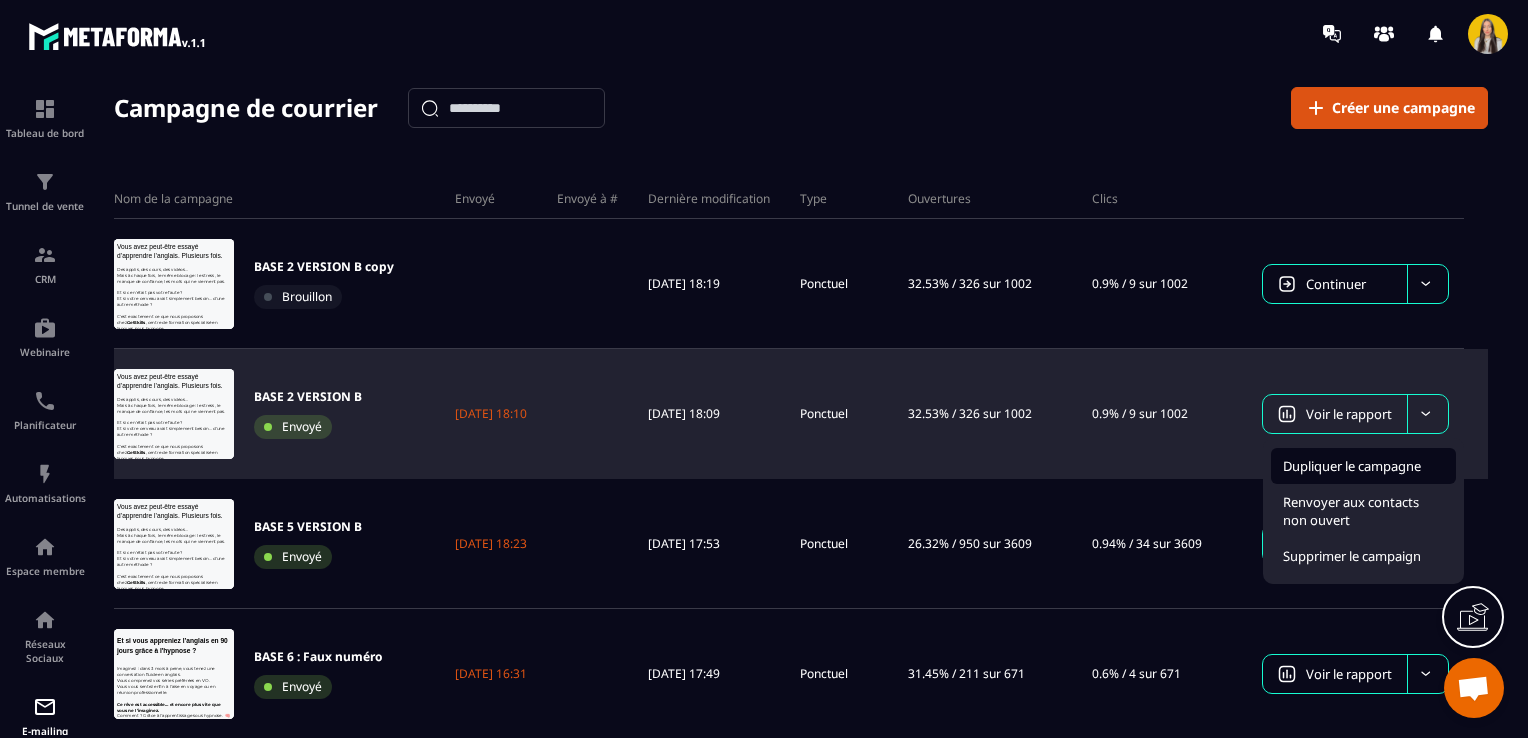 click on "Dupliquer le campagne" at bounding box center (1352, 466) 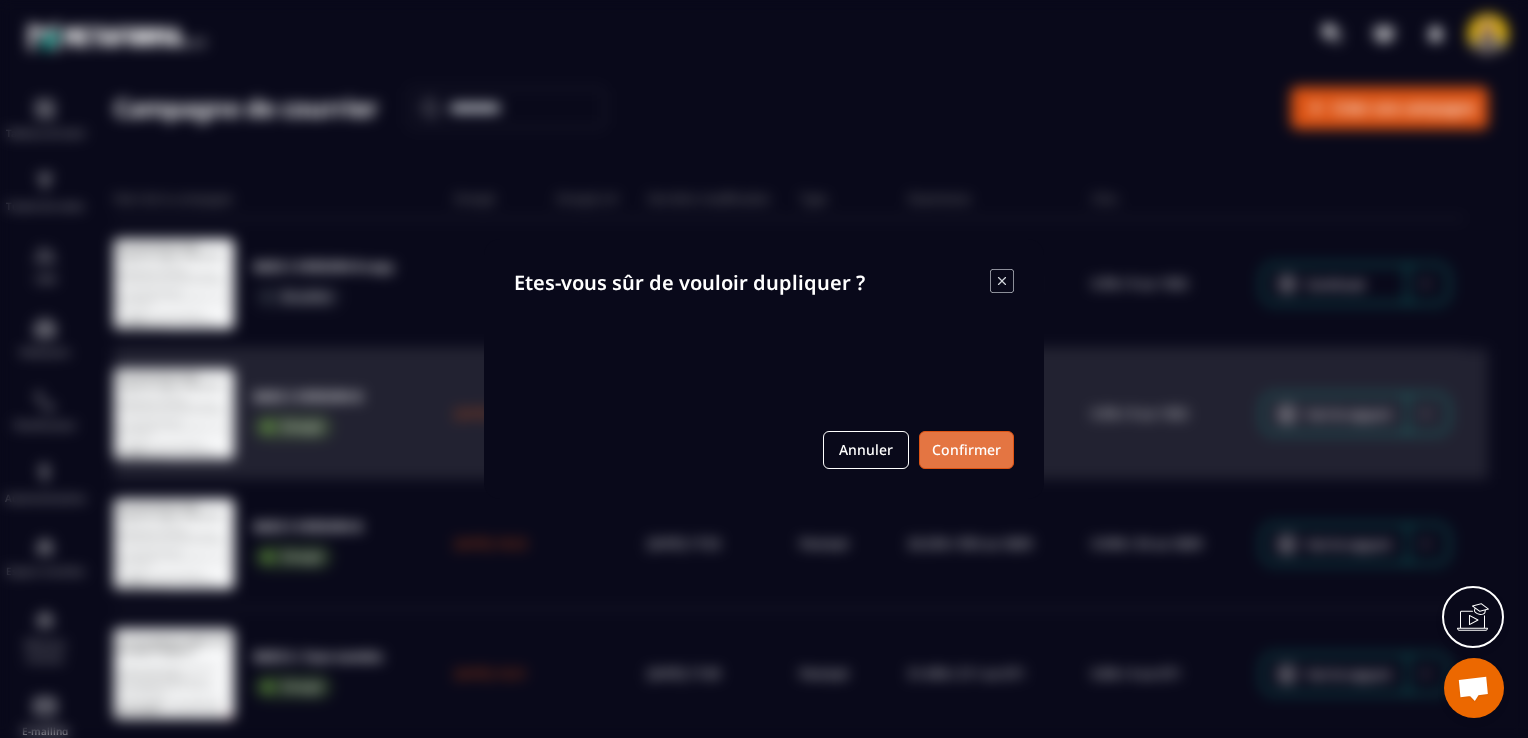 click on "Confirmer" at bounding box center (966, 450) 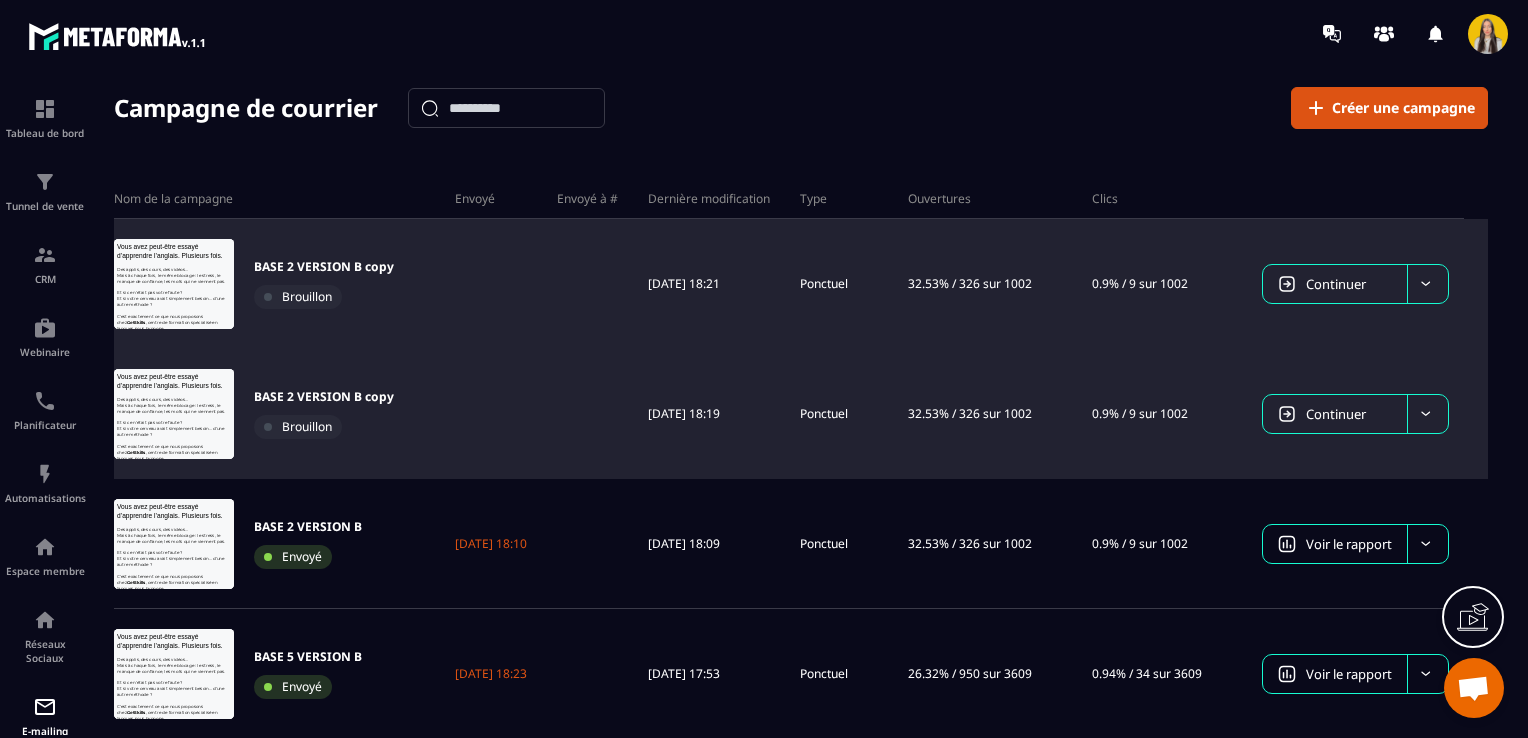 scroll, scrollTop: 0, scrollLeft: 0, axis: both 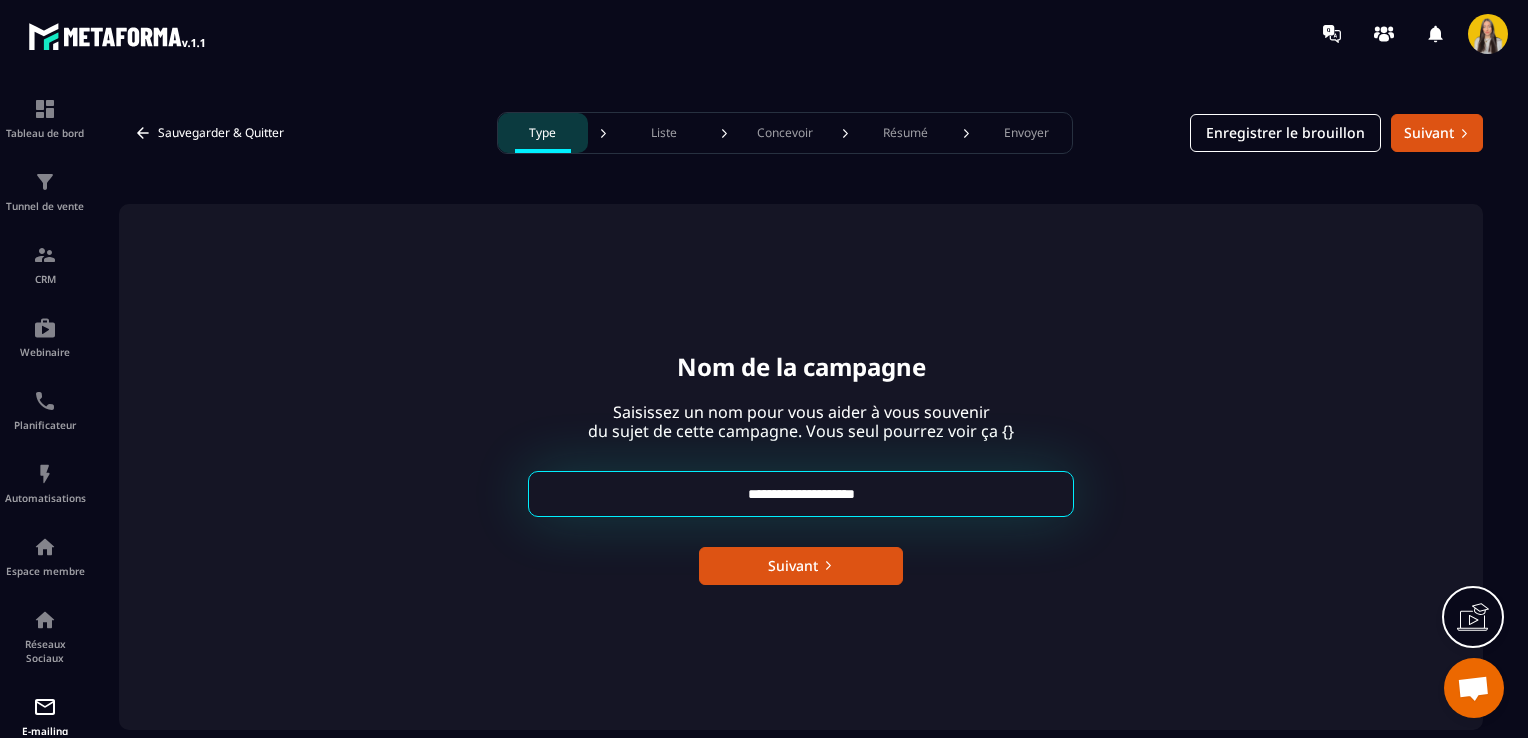 click on "**********" at bounding box center (801, 494) 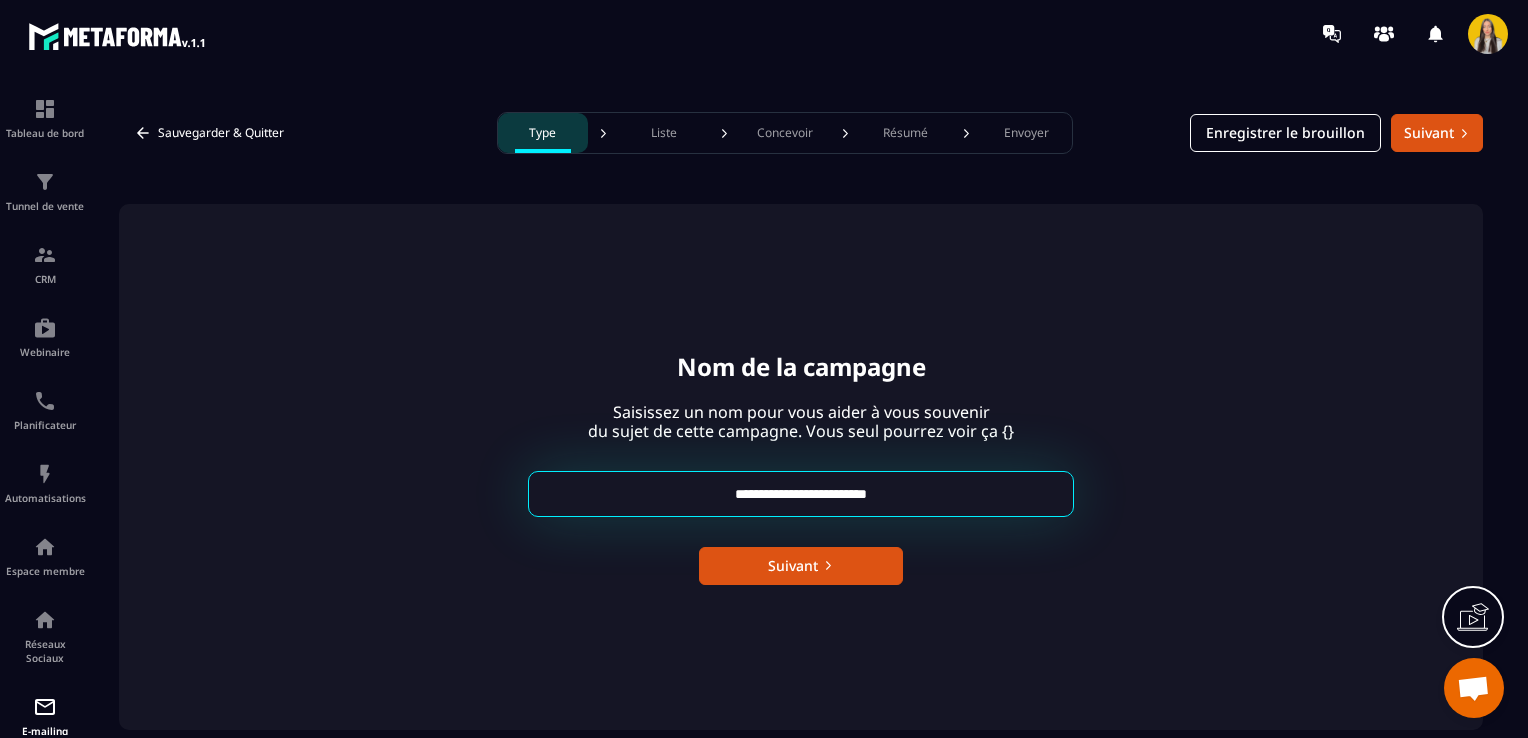 click on "**********" at bounding box center [801, 494] 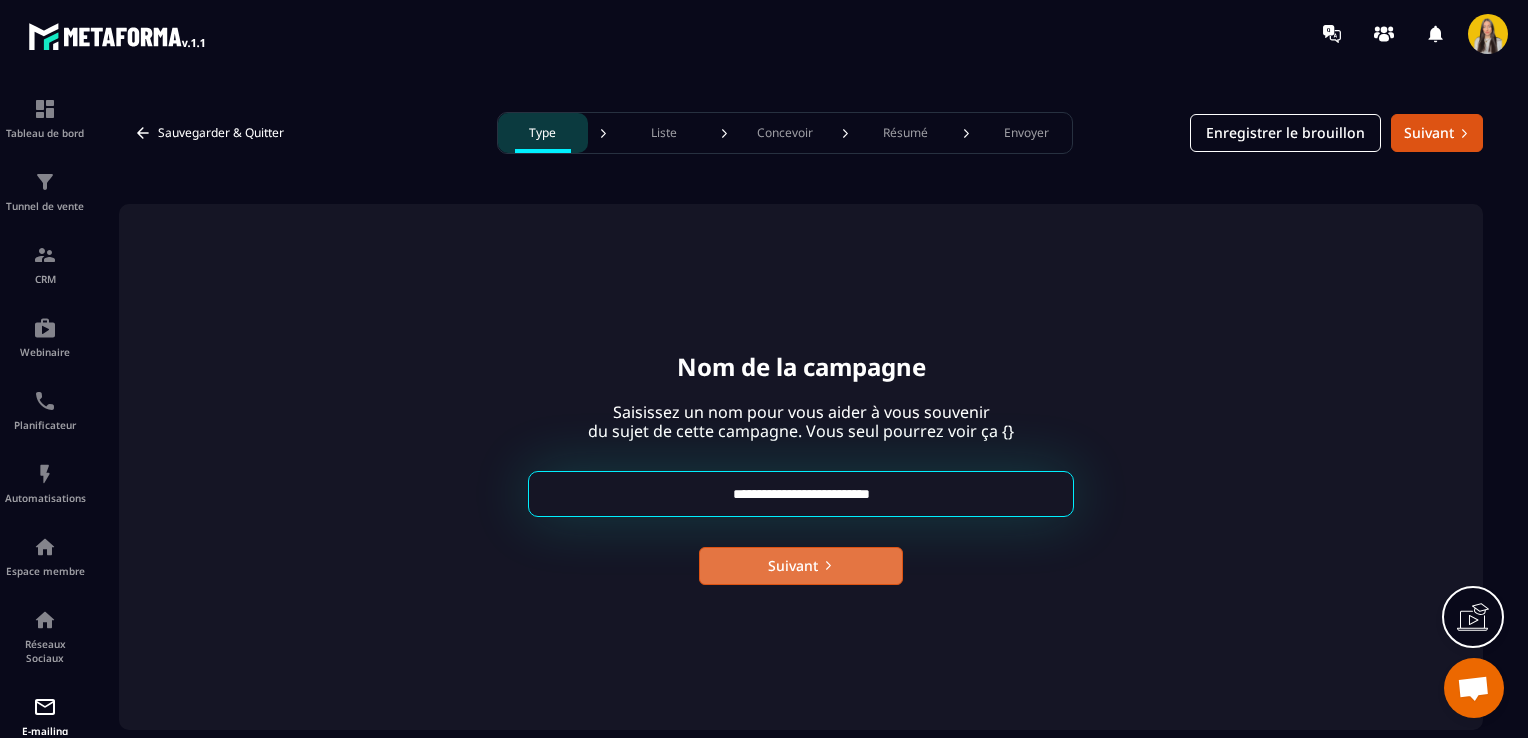 type on "**********" 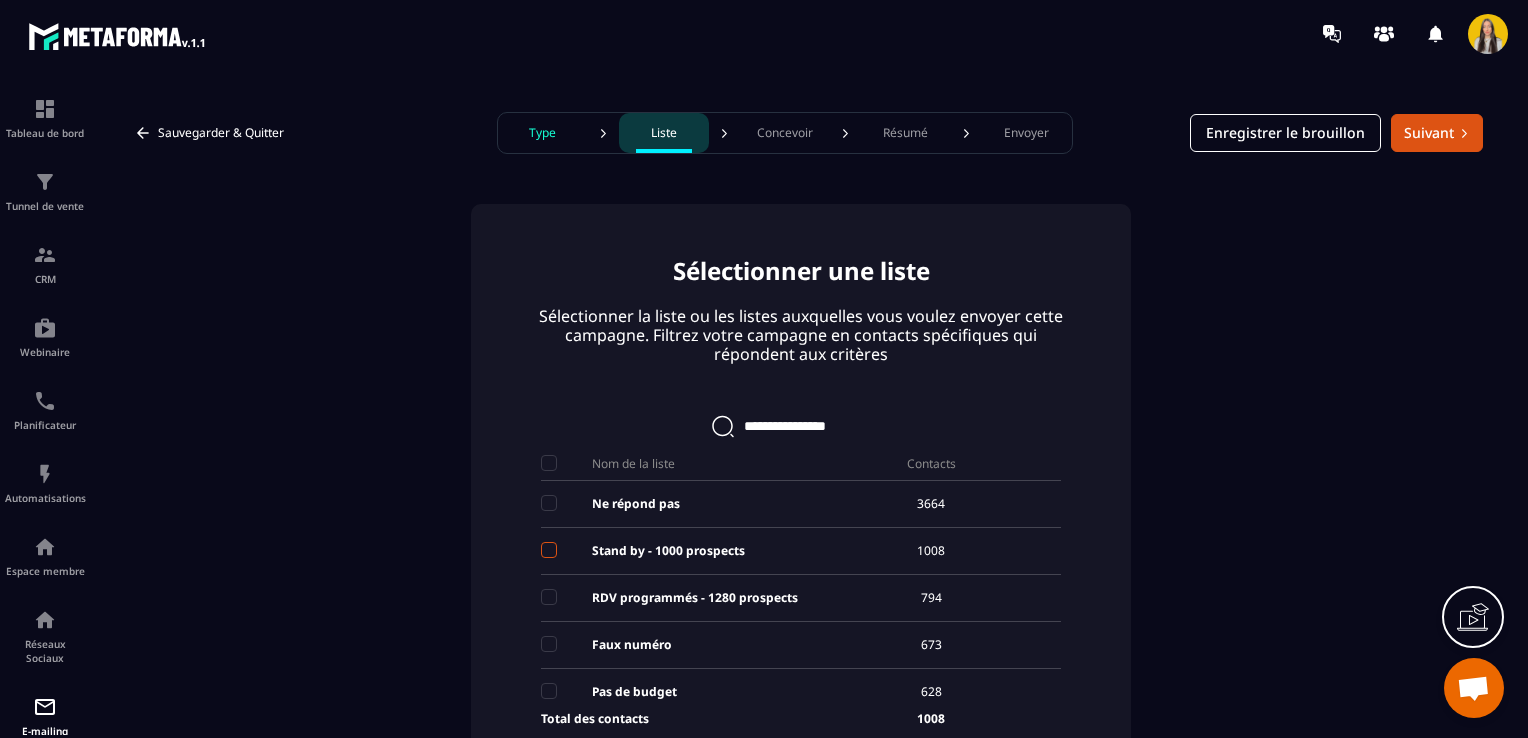 click at bounding box center (549, 550) 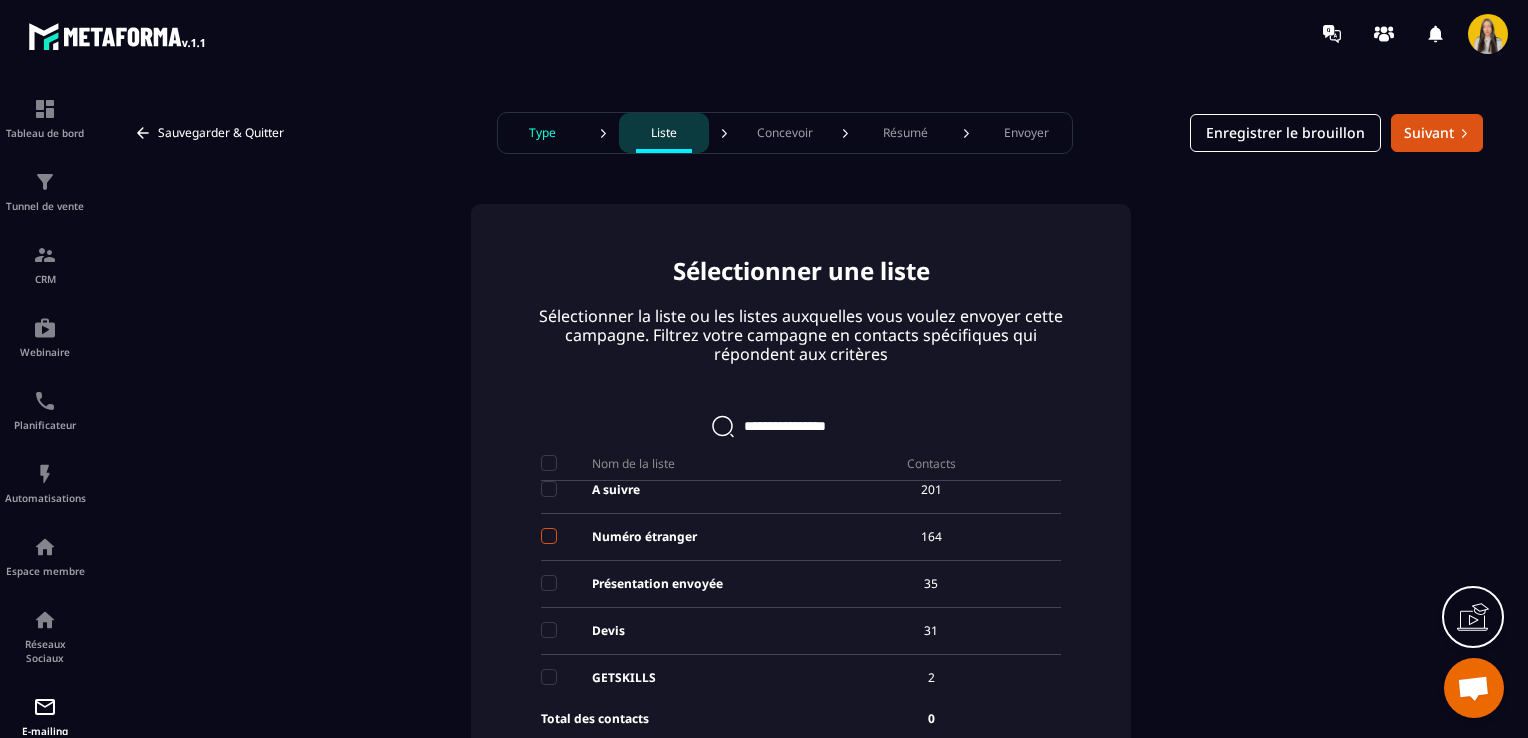 scroll, scrollTop: 309, scrollLeft: 0, axis: vertical 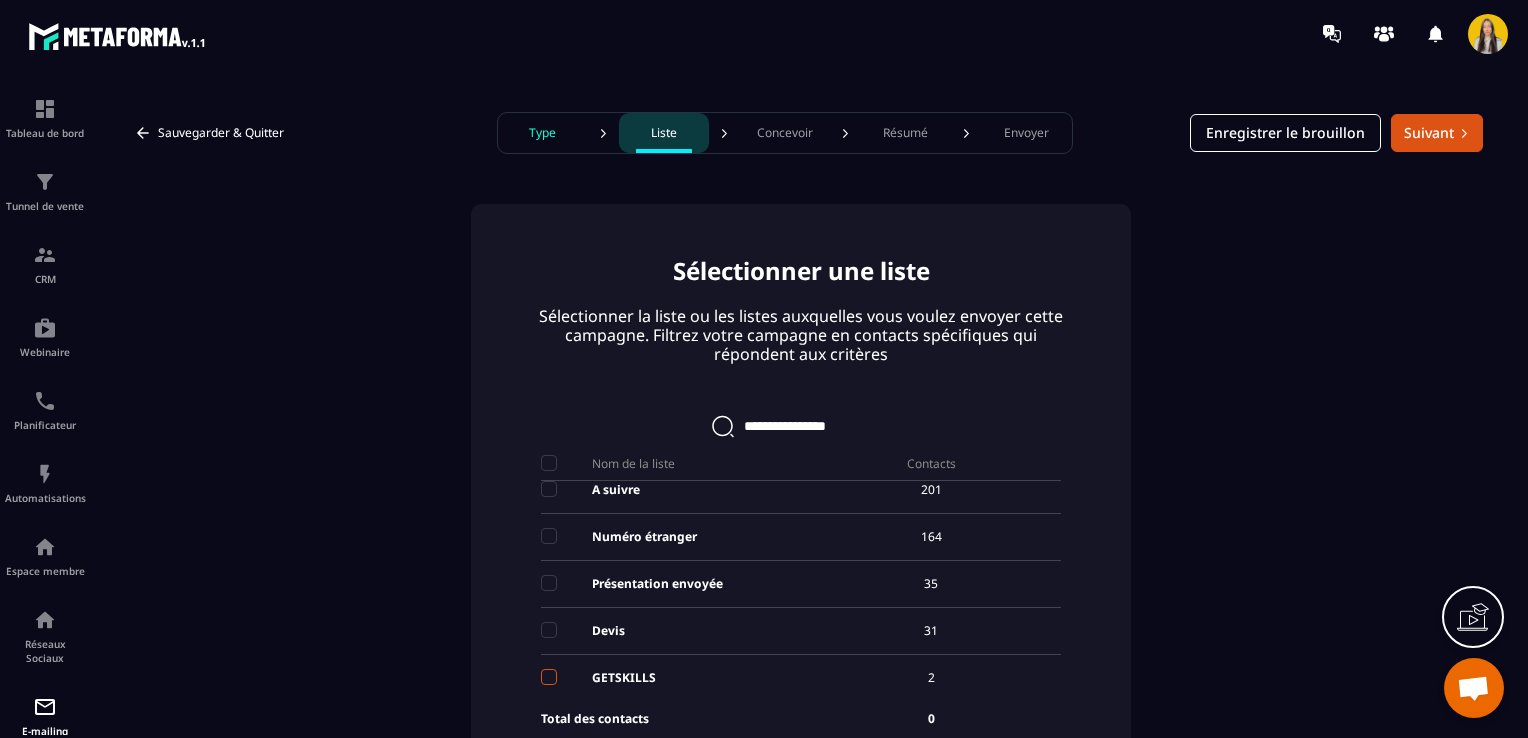 click at bounding box center [549, 677] 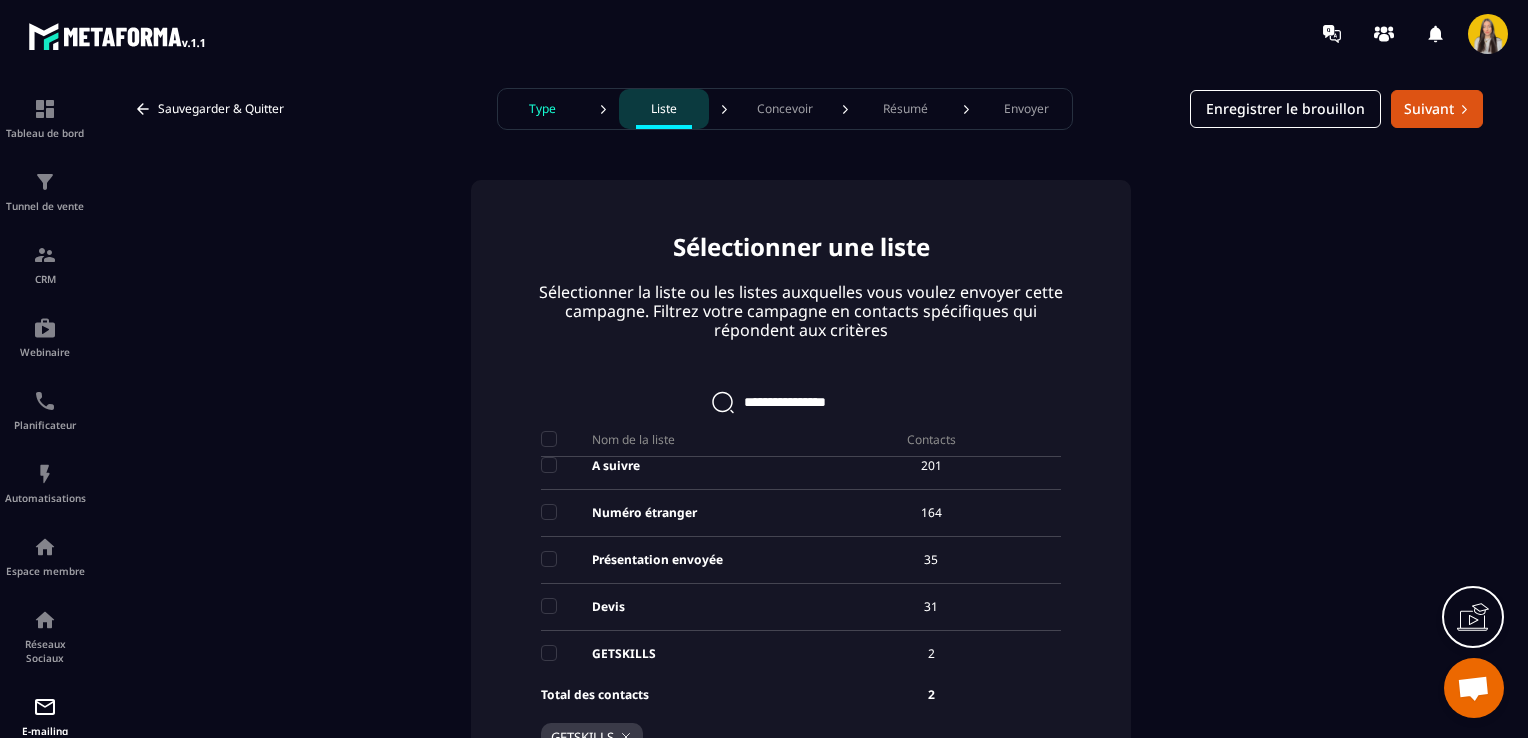 scroll, scrollTop: 0, scrollLeft: 0, axis: both 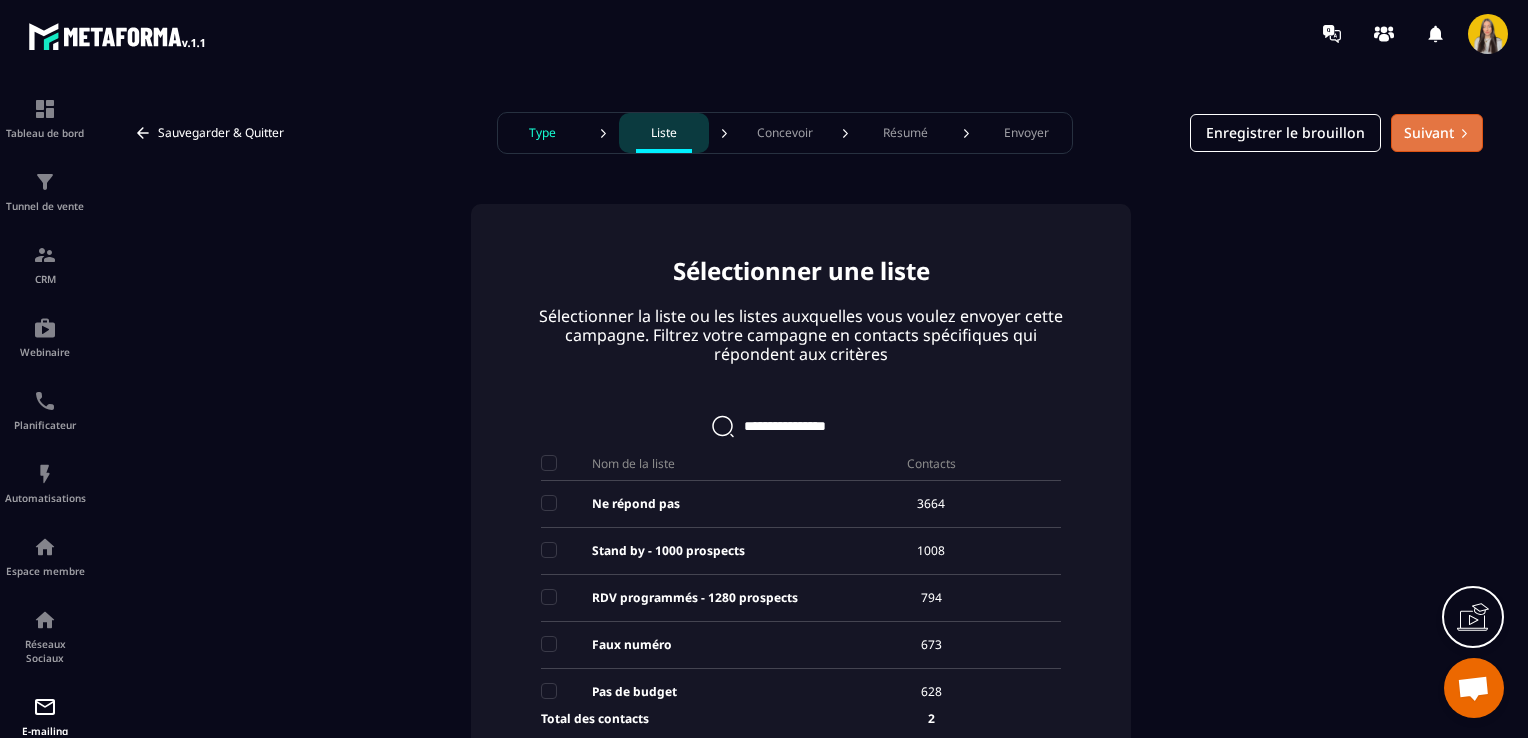 click on "Suivant" at bounding box center [1437, 133] 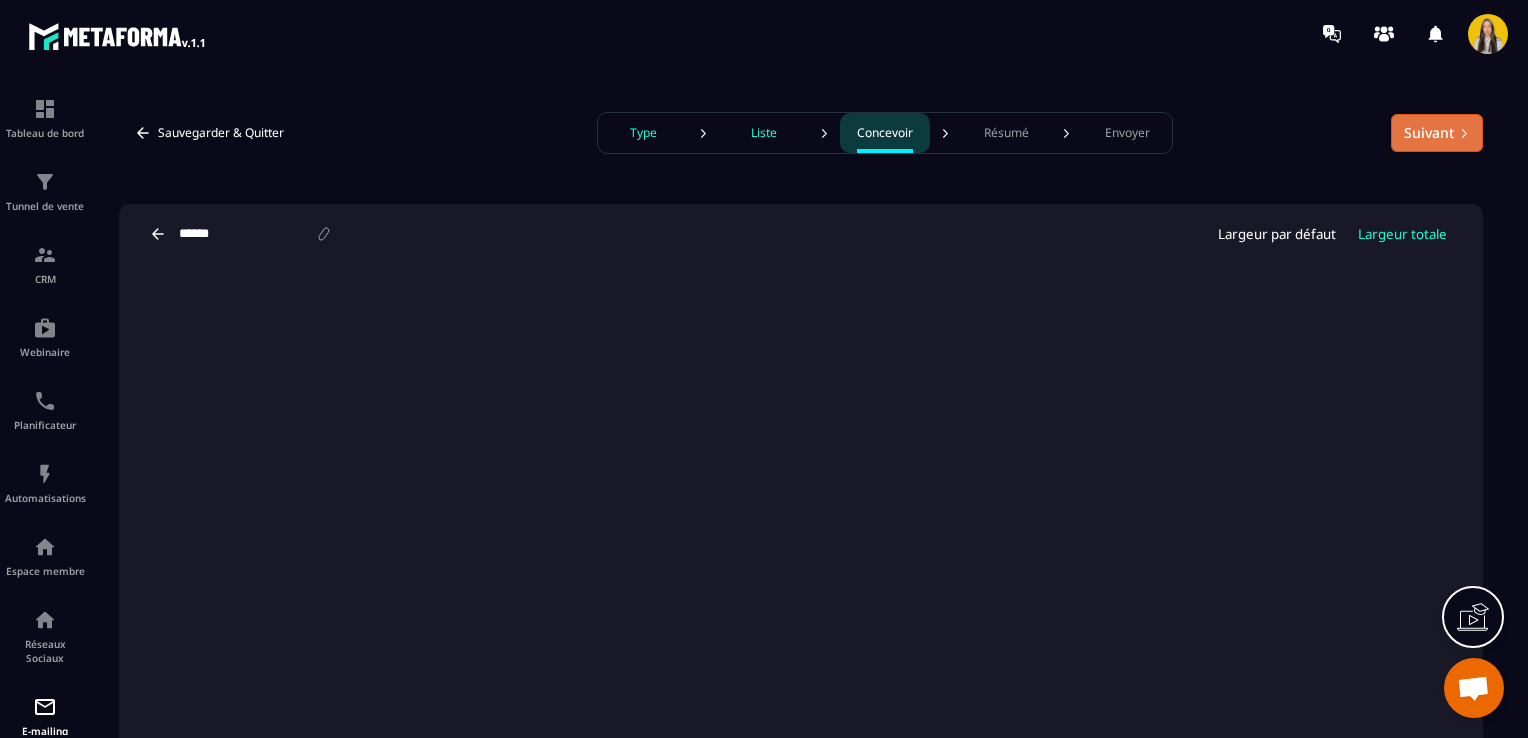 click on "Suivant" at bounding box center (1437, 133) 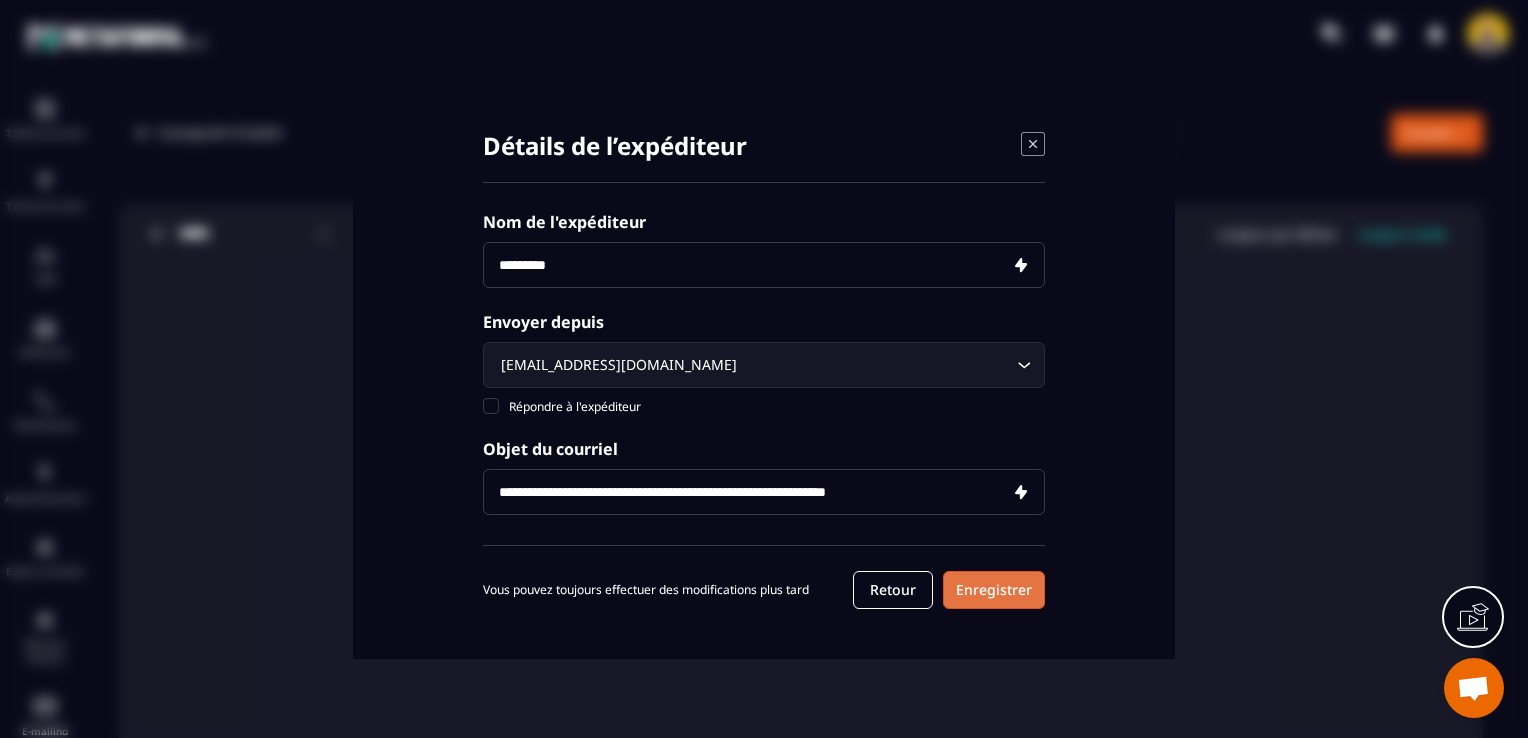 click on "Enregistrer" at bounding box center (994, 590) 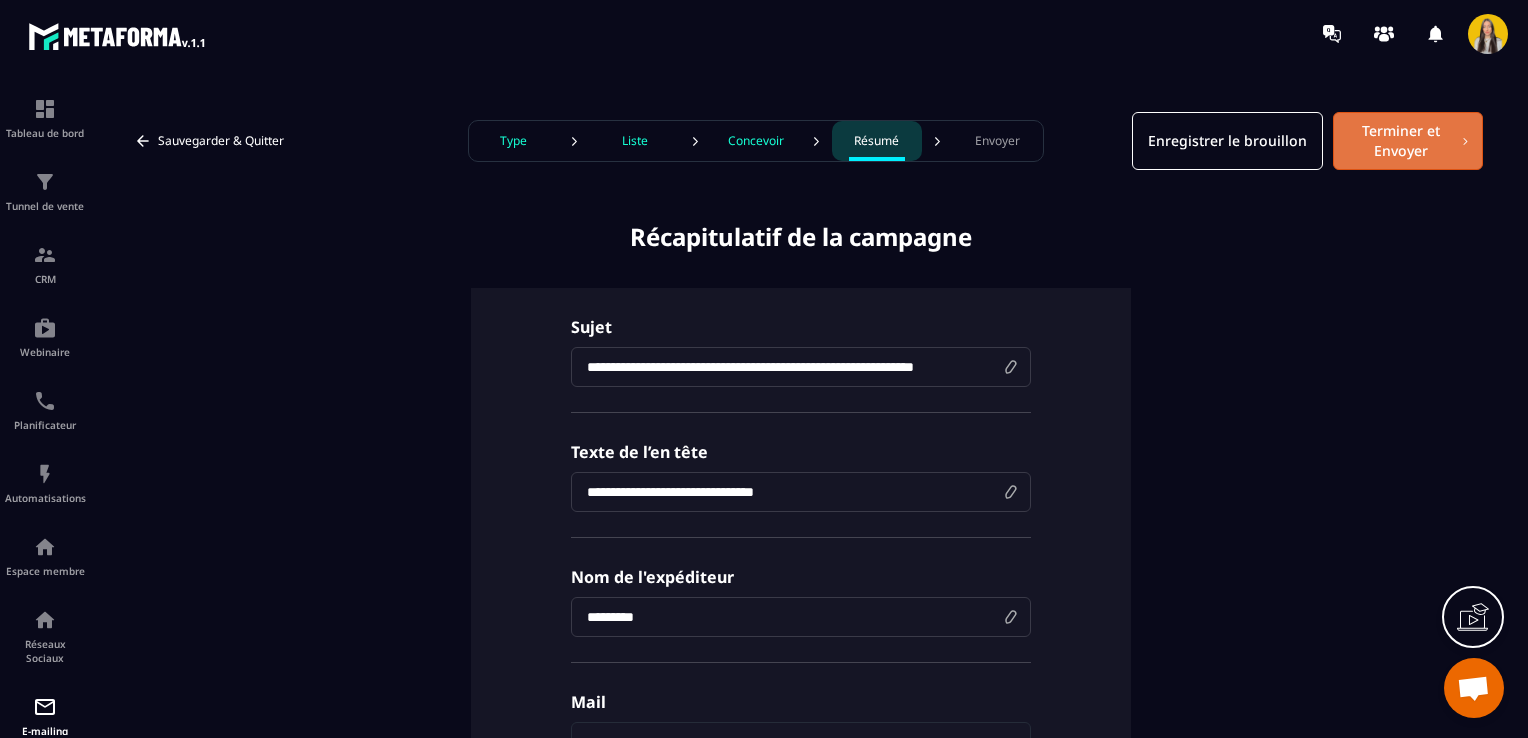 click on "Terminer et Envoyer" at bounding box center (1408, 141) 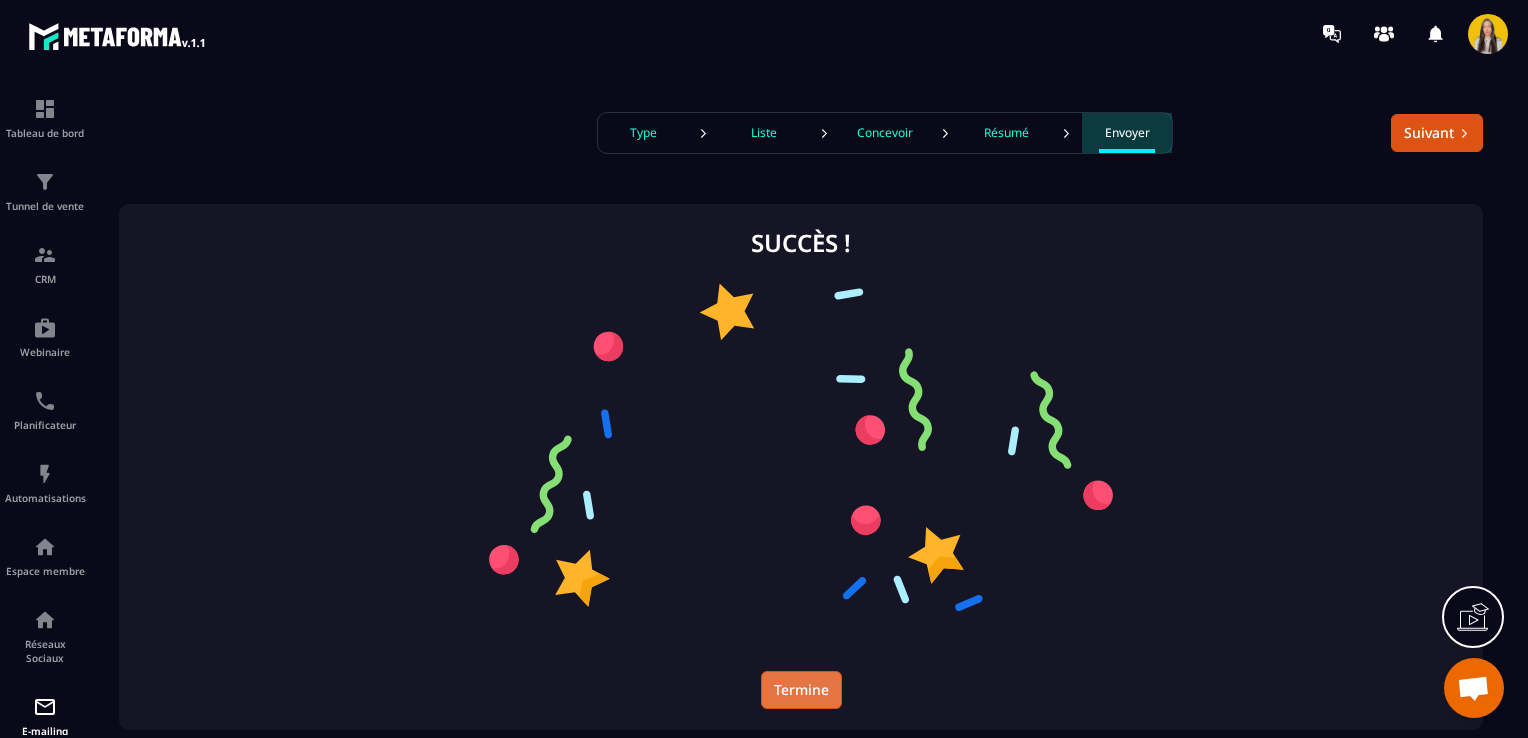 click on "Termine" at bounding box center (801, 690) 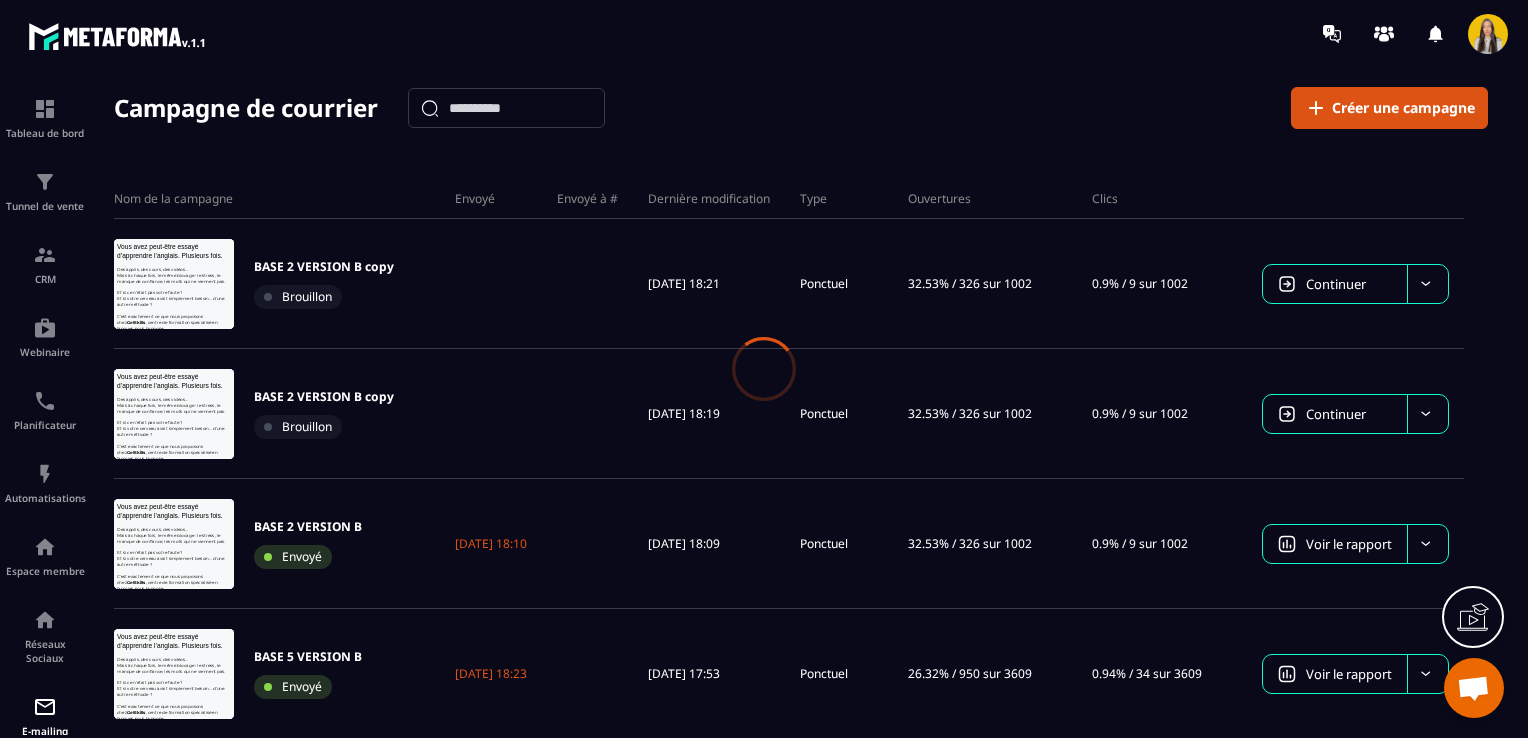 scroll, scrollTop: 0, scrollLeft: 0, axis: both 